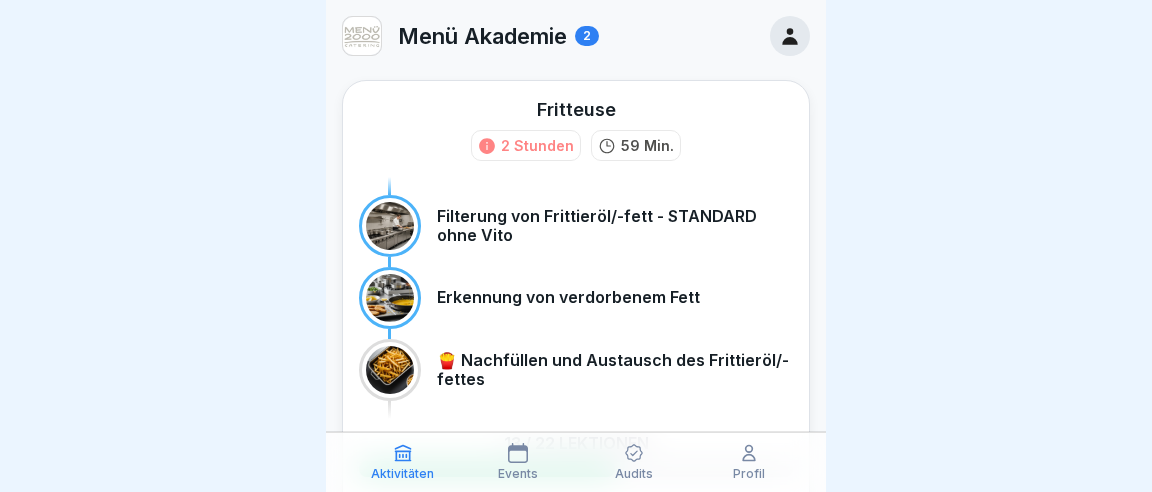 scroll, scrollTop: 0, scrollLeft: 0, axis: both 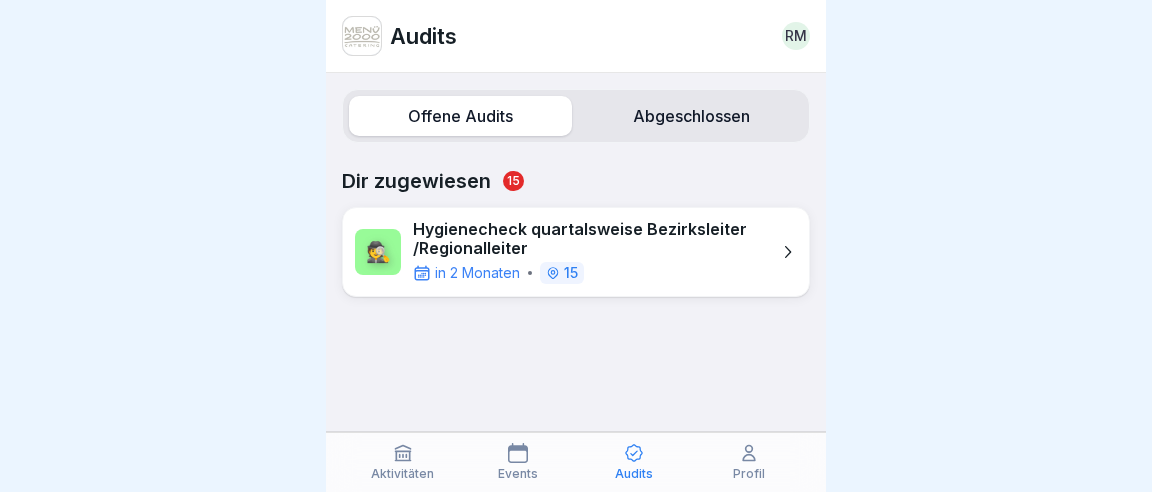 click on "🕵️ Hygienecheck quartalsweise Bezirksleiter /Regionalleiter in [MONTHS] 15" at bounding box center (576, 252) 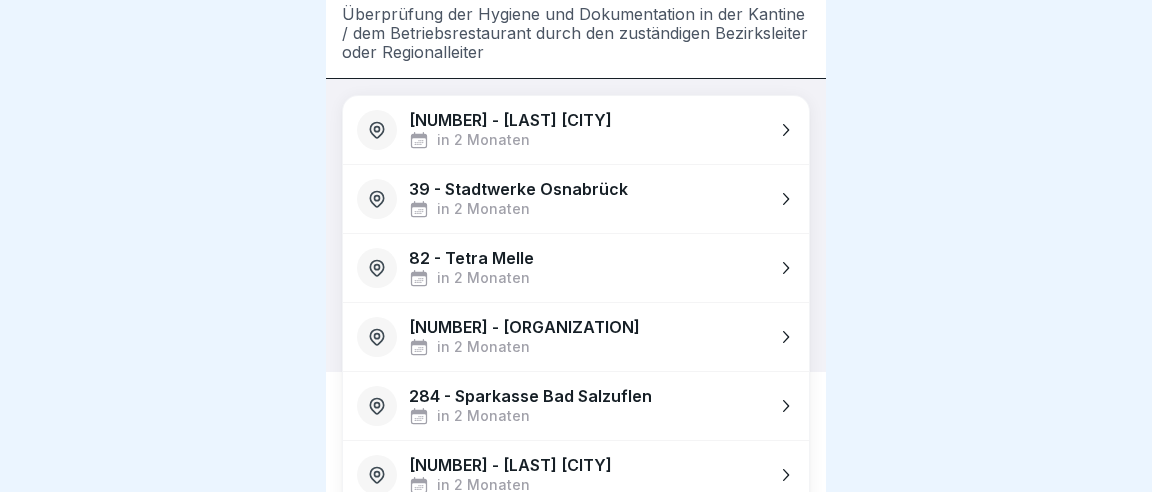 scroll, scrollTop: 0, scrollLeft: 0, axis: both 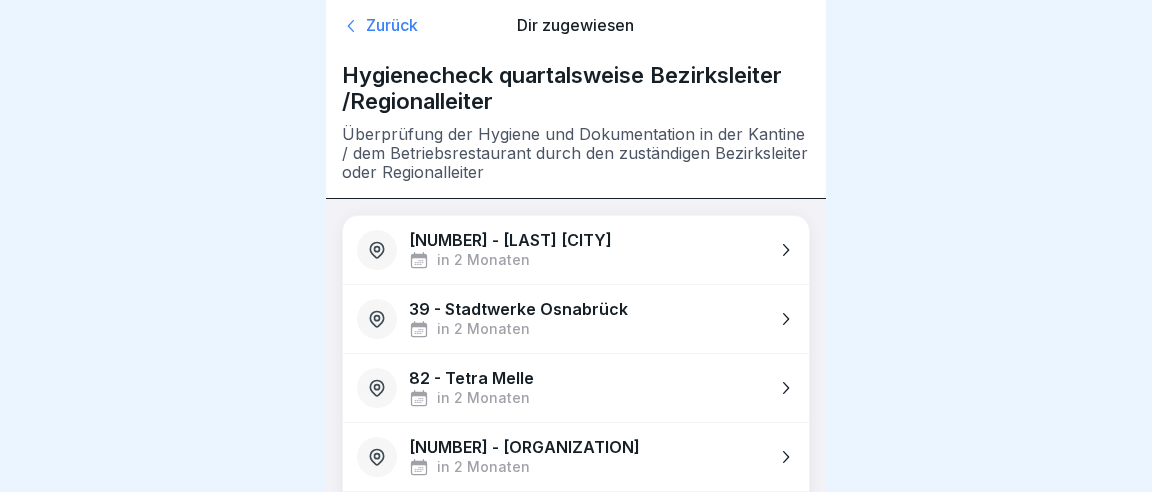click 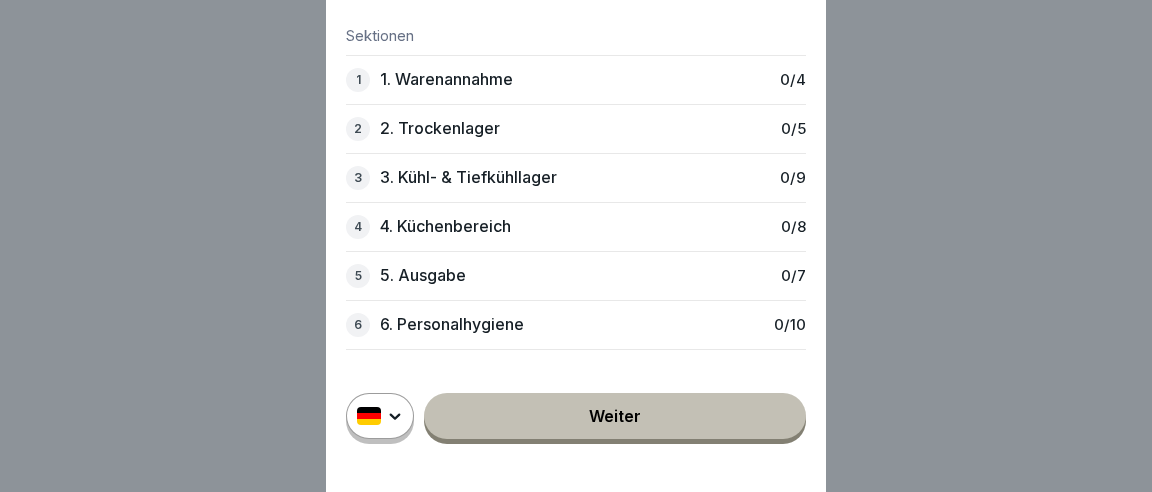 click on "Weiter" at bounding box center (615, 416) 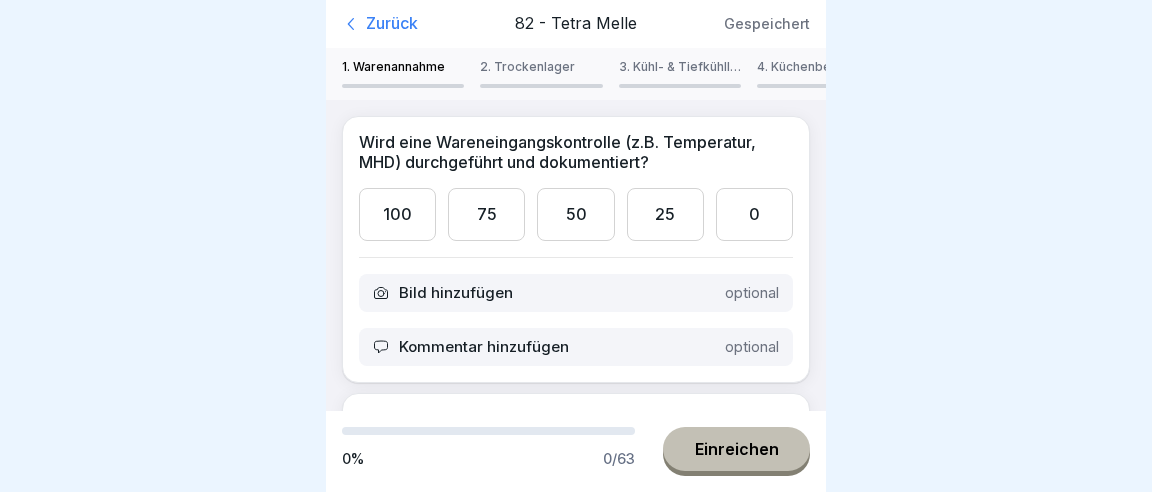 click on "100" at bounding box center [397, 214] 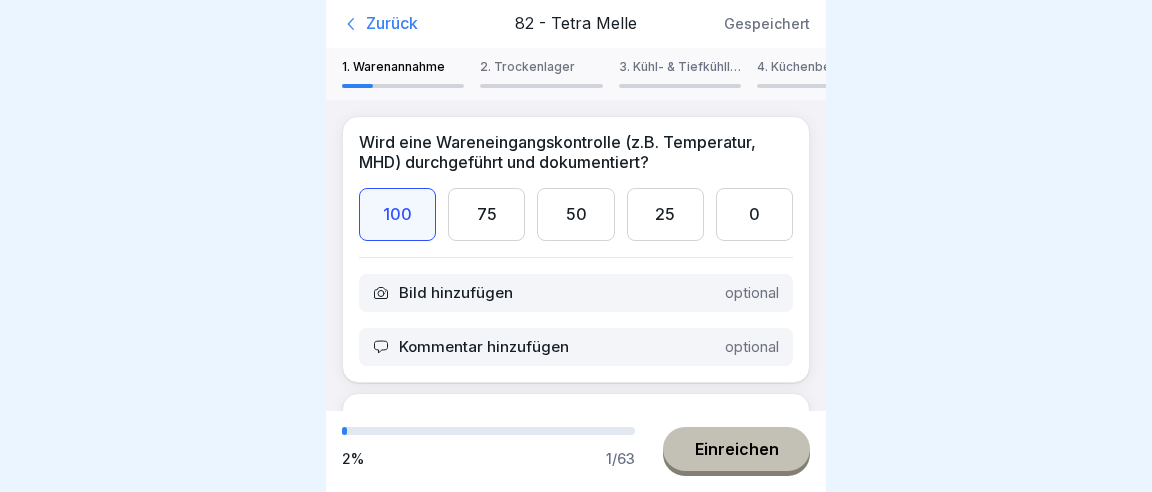 click on "100" at bounding box center [397, 471] 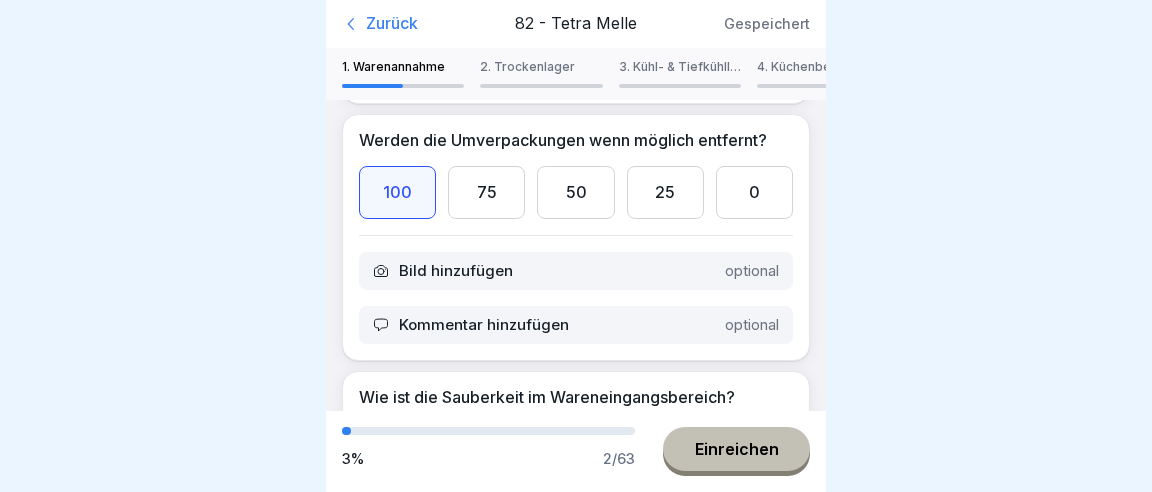 scroll, scrollTop: 280, scrollLeft: 0, axis: vertical 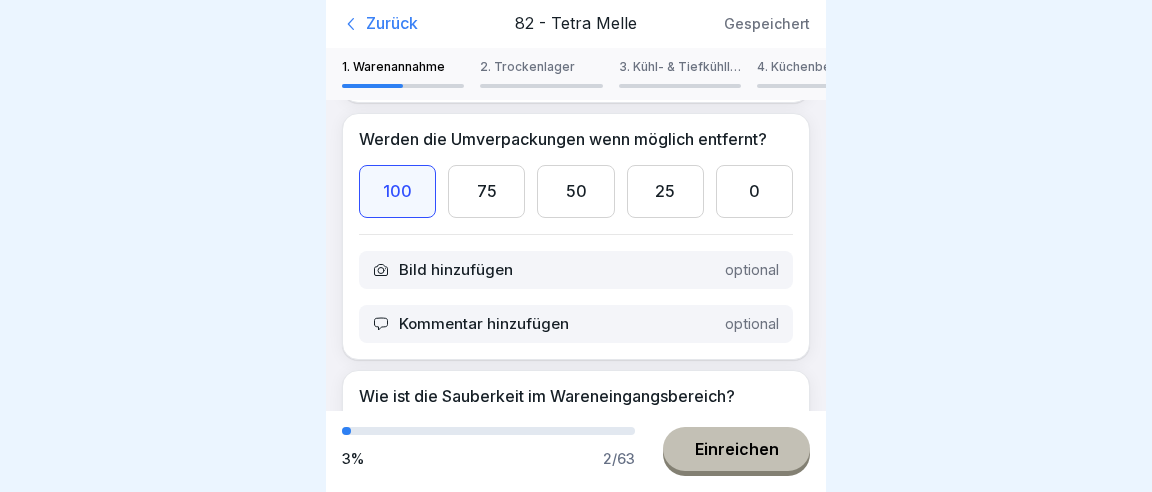 click on "100" at bounding box center [397, 449] 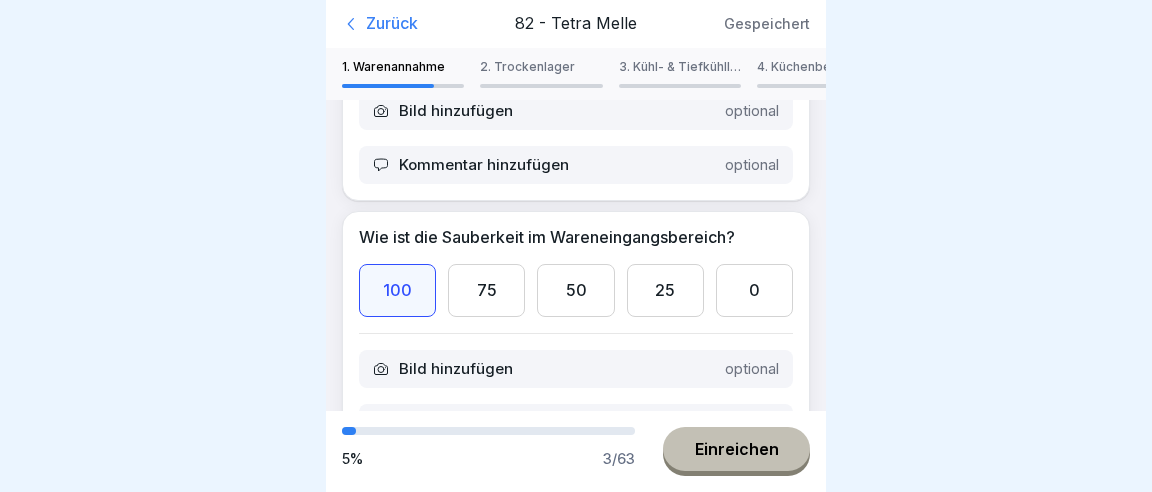 scroll, scrollTop: 468, scrollLeft: 0, axis: vertical 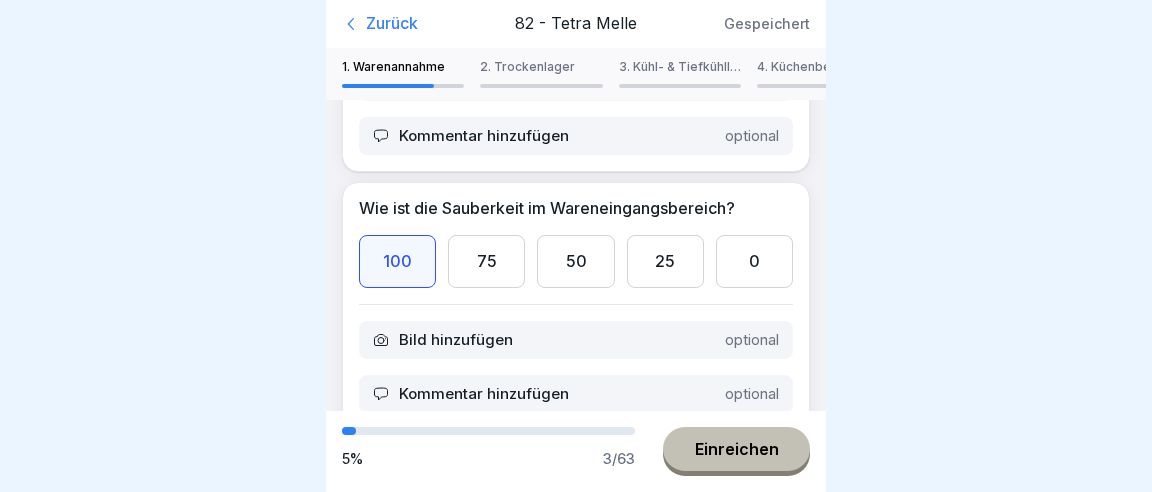 click on "100" at bounding box center [397, 518] 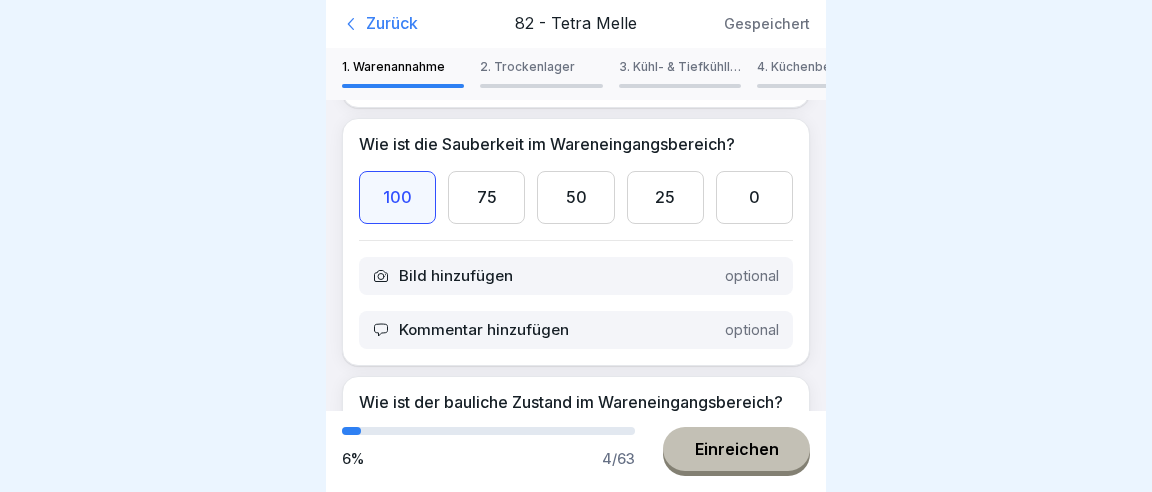 scroll, scrollTop: 556, scrollLeft: 0, axis: vertical 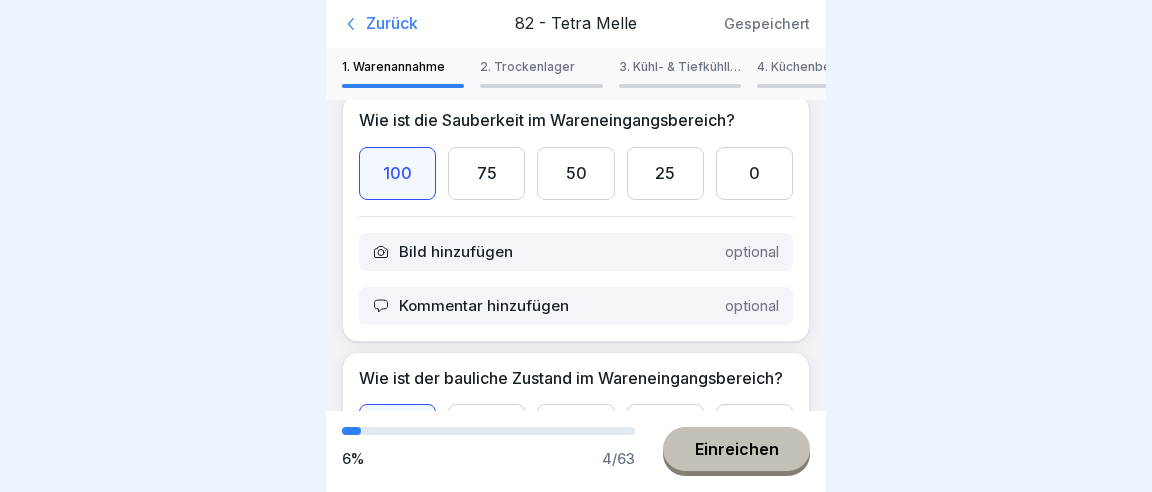 click on "Einreichen" at bounding box center [737, 449] 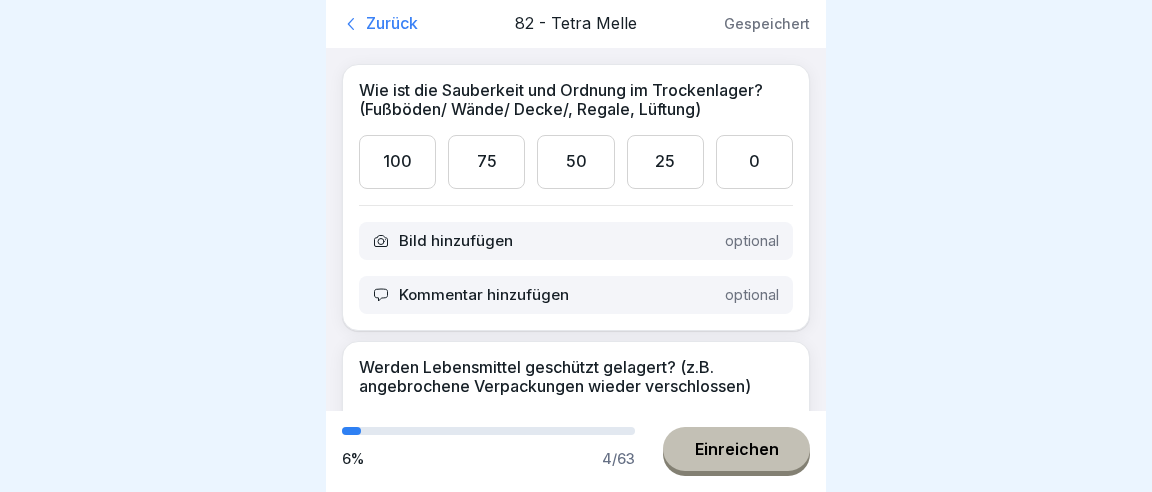 click on "100" at bounding box center (397, 161) 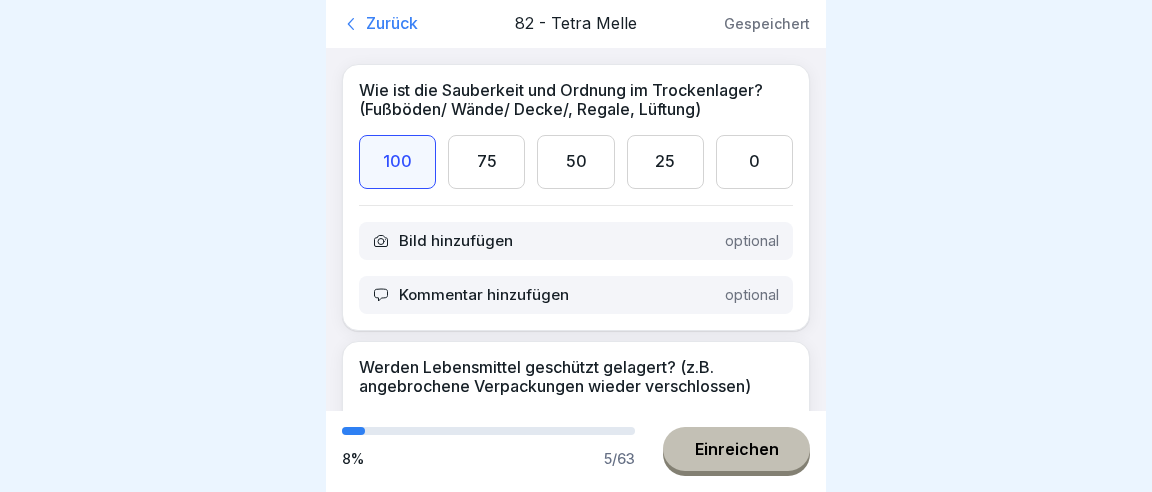 drag, startPoint x: 401, startPoint y: 370, endPoint x: 418, endPoint y: 369, distance: 17.029387 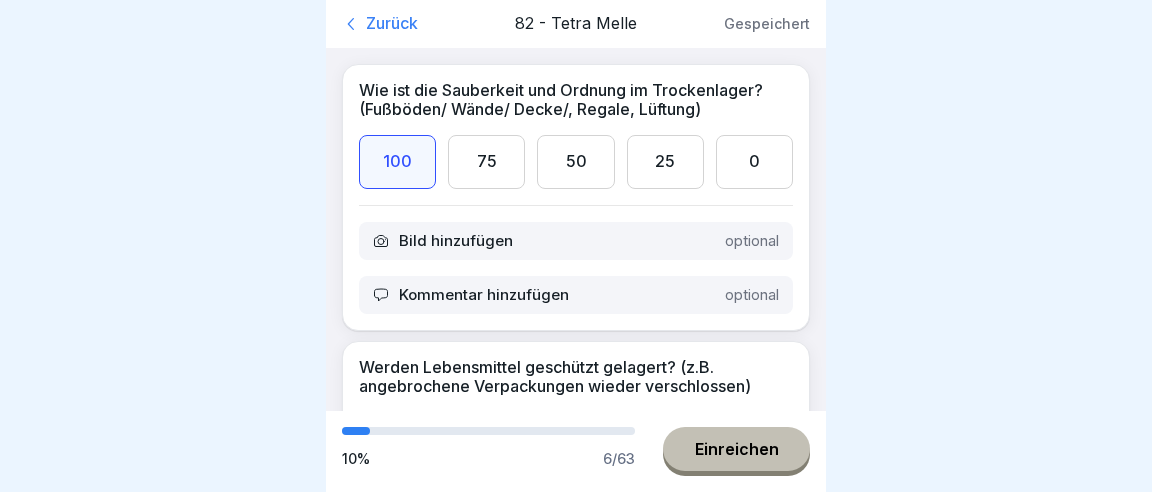 scroll, scrollTop: 187, scrollLeft: 0, axis: vertical 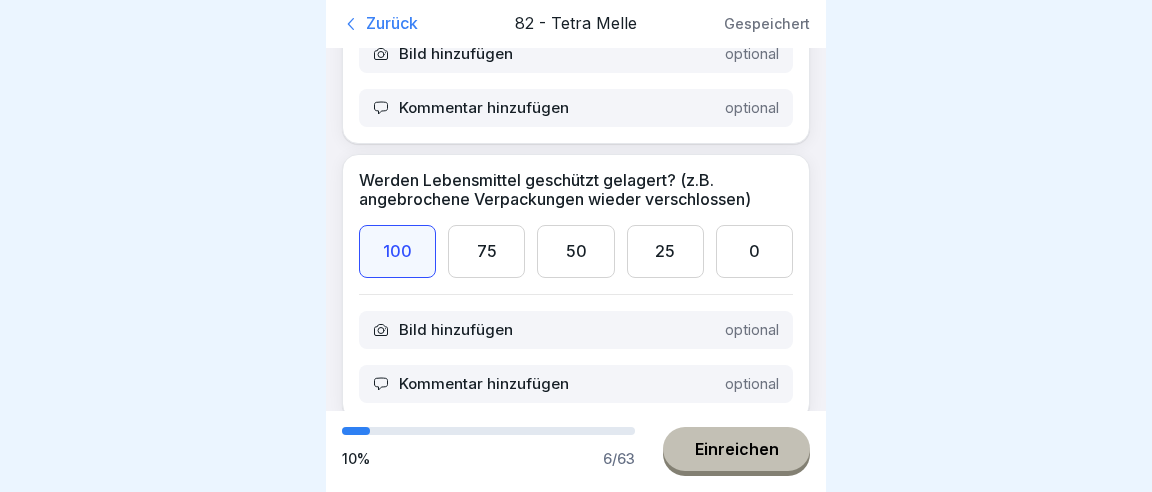 click on "100" at bounding box center (397, 508) 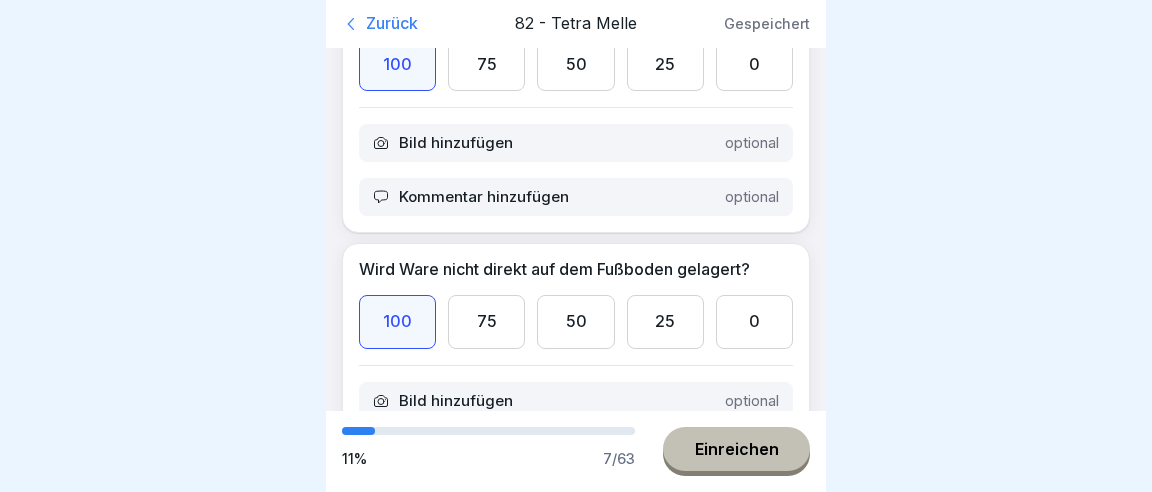 scroll, scrollTop: 468, scrollLeft: 0, axis: vertical 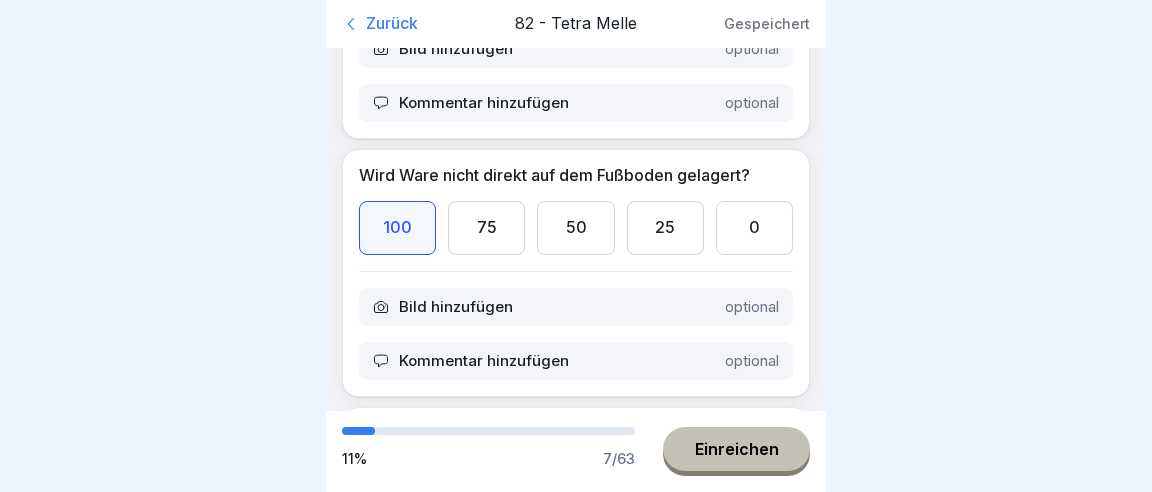 click on "75" at bounding box center [486, 504] 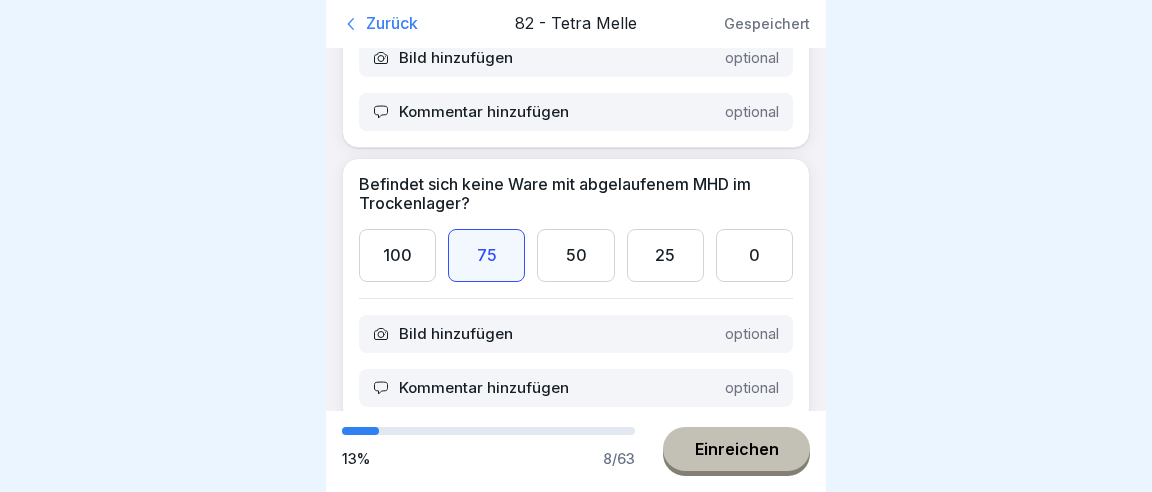 scroll, scrollTop: 748, scrollLeft: 0, axis: vertical 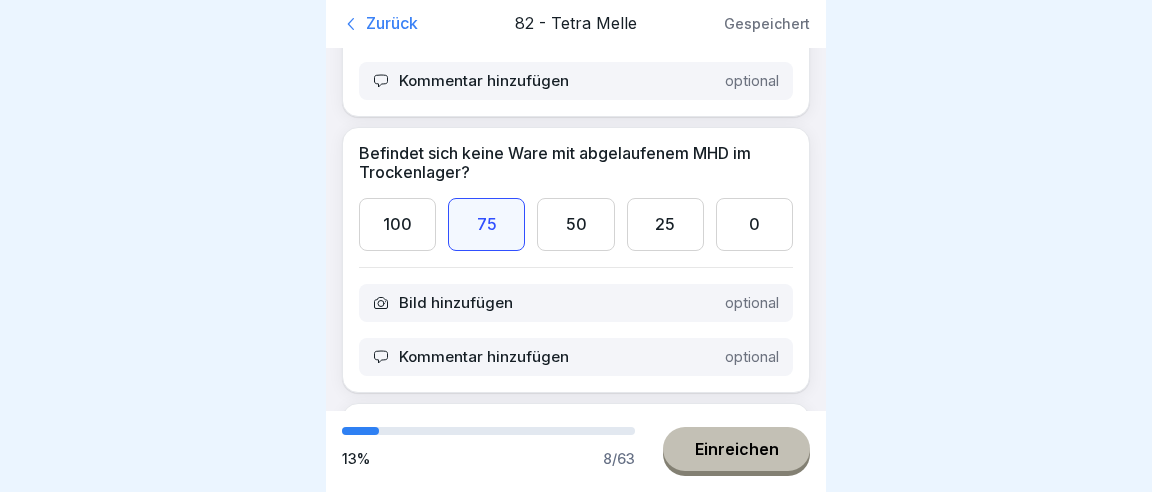 click on "100" at bounding box center [397, 481] 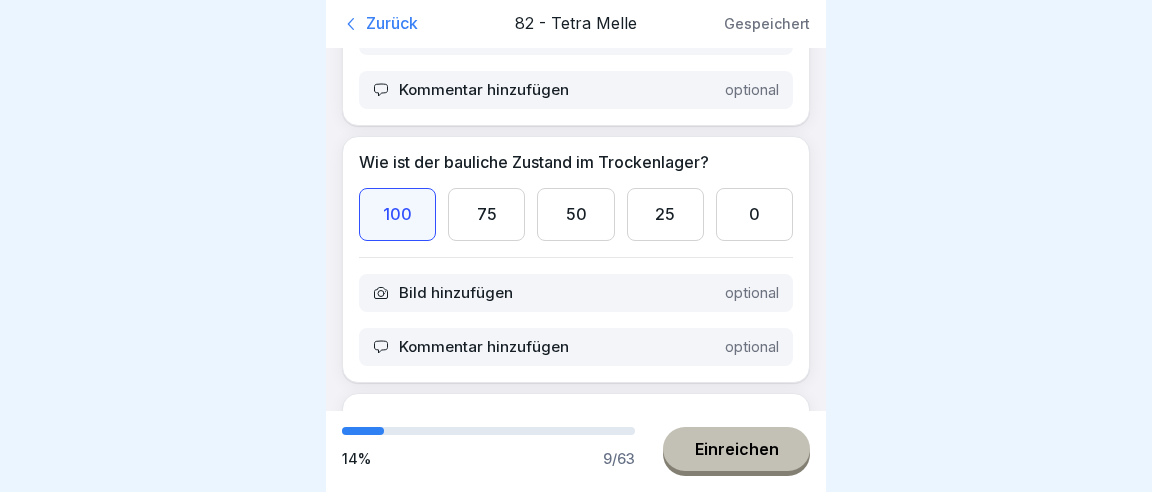 scroll, scrollTop: 1029, scrollLeft: 0, axis: vertical 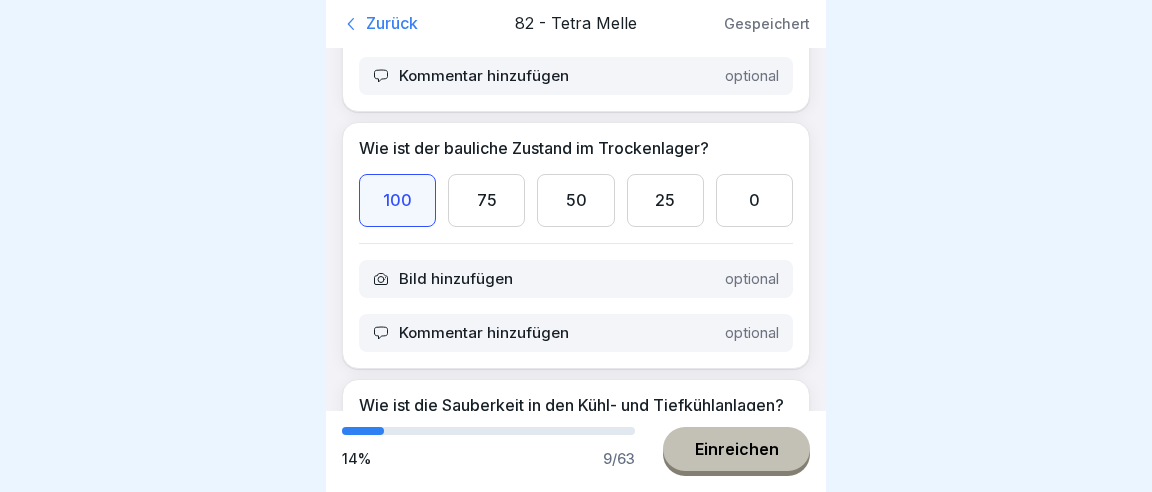 click on "100" at bounding box center (397, 477) 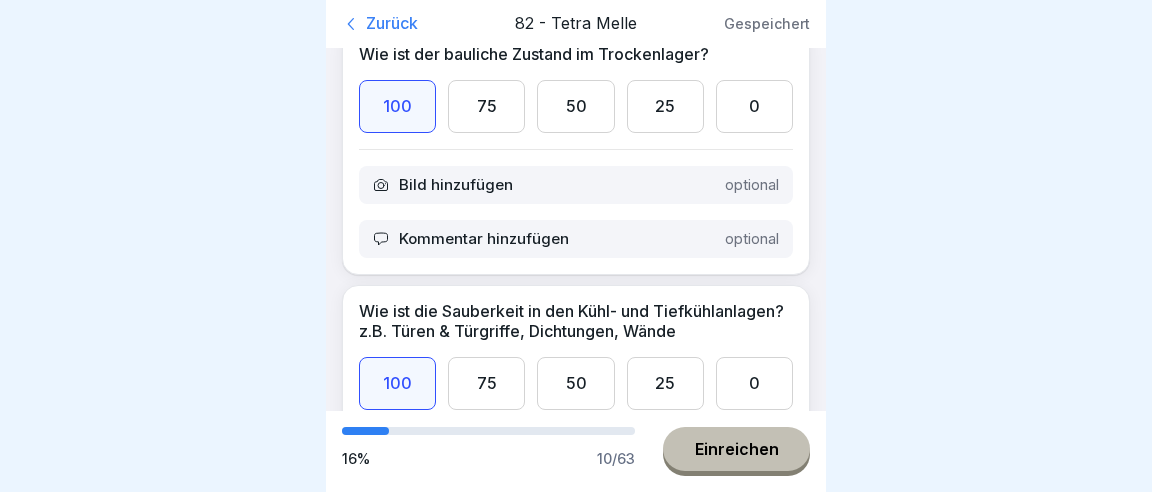scroll, scrollTop: 1216, scrollLeft: 0, axis: vertical 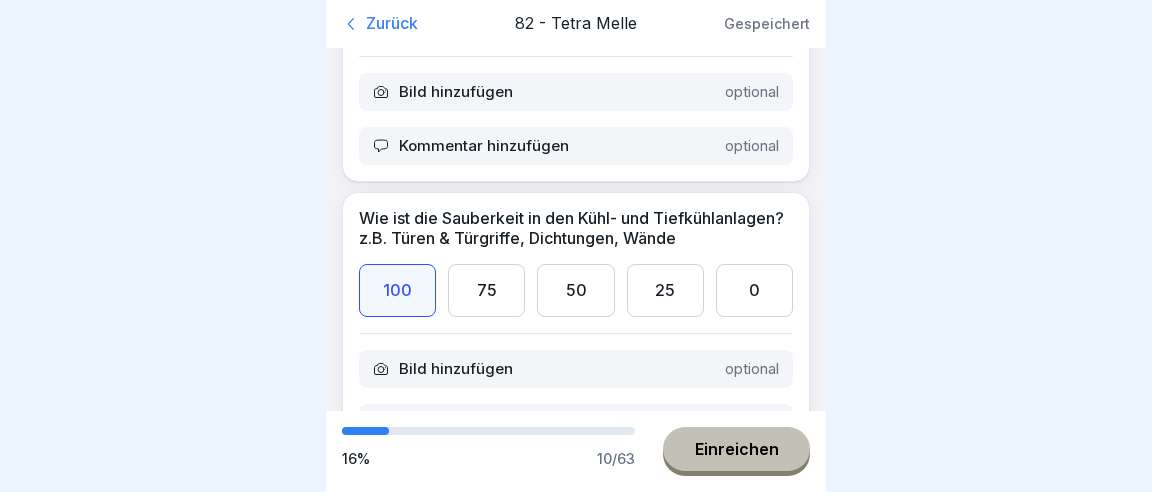 click on "100" at bounding box center [397, 586] 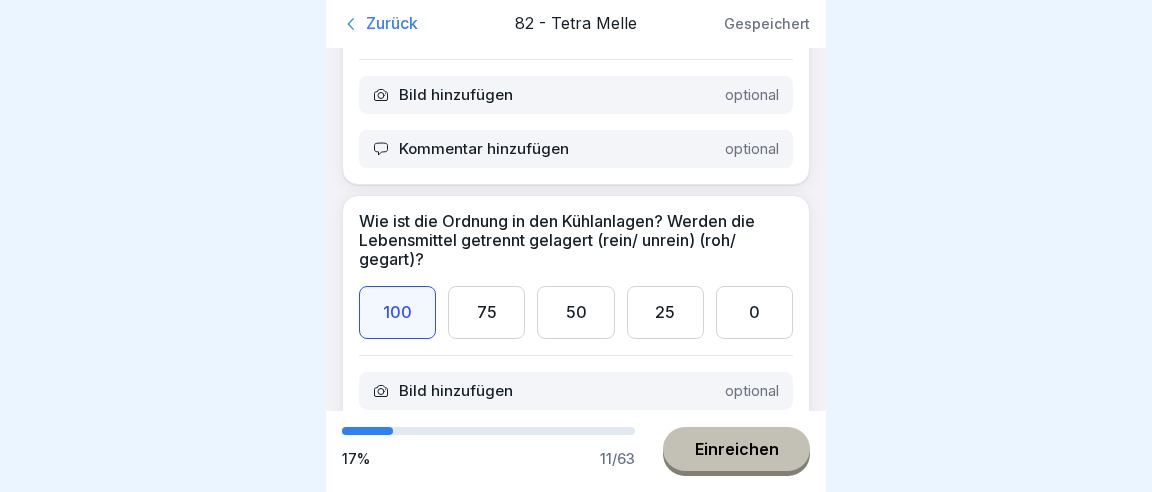 scroll, scrollTop: 1497, scrollLeft: 0, axis: vertical 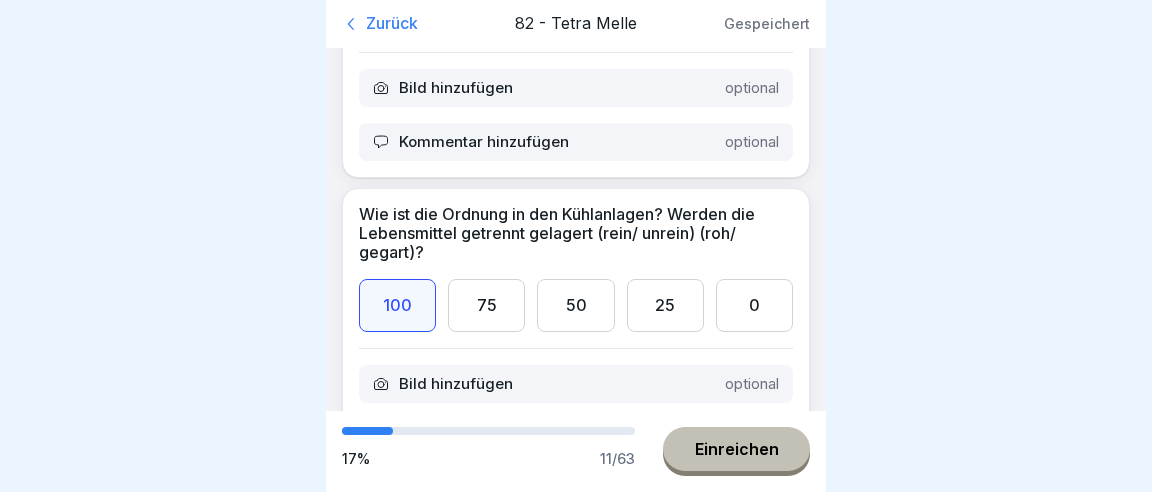 click on "100" at bounding box center [397, 581] 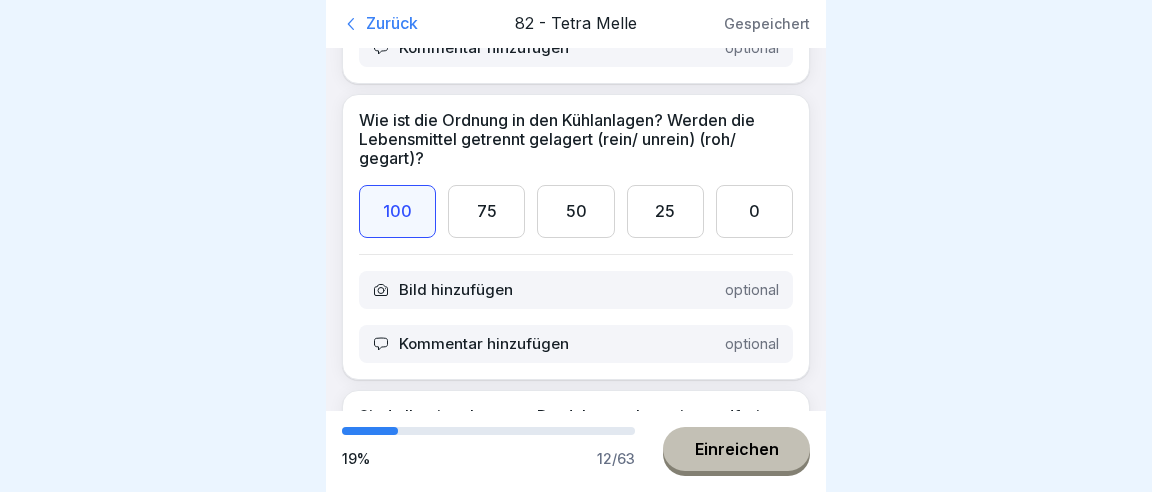 scroll, scrollTop: 1684, scrollLeft: 0, axis: vertical 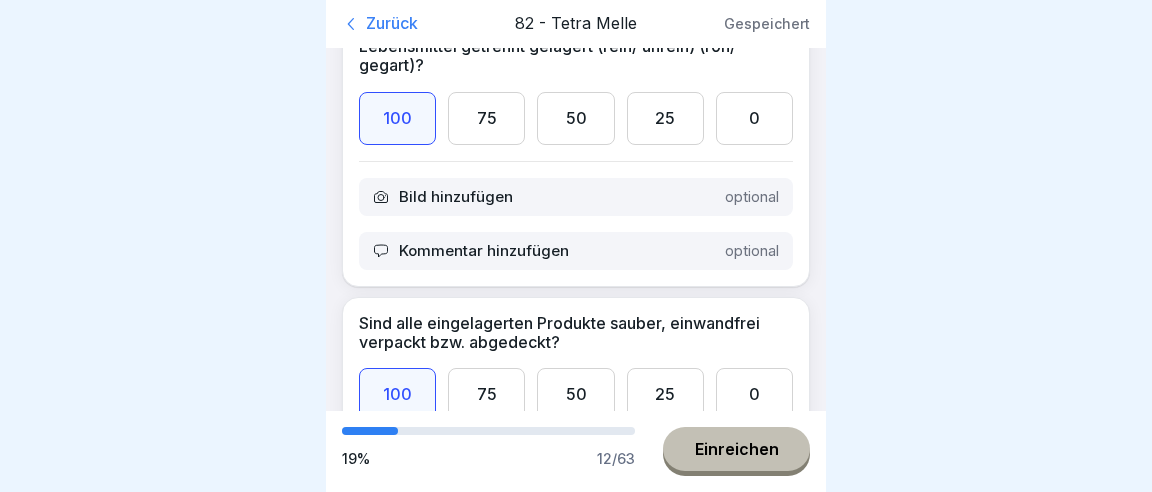 click on "100" at bounding box center (397, 671) 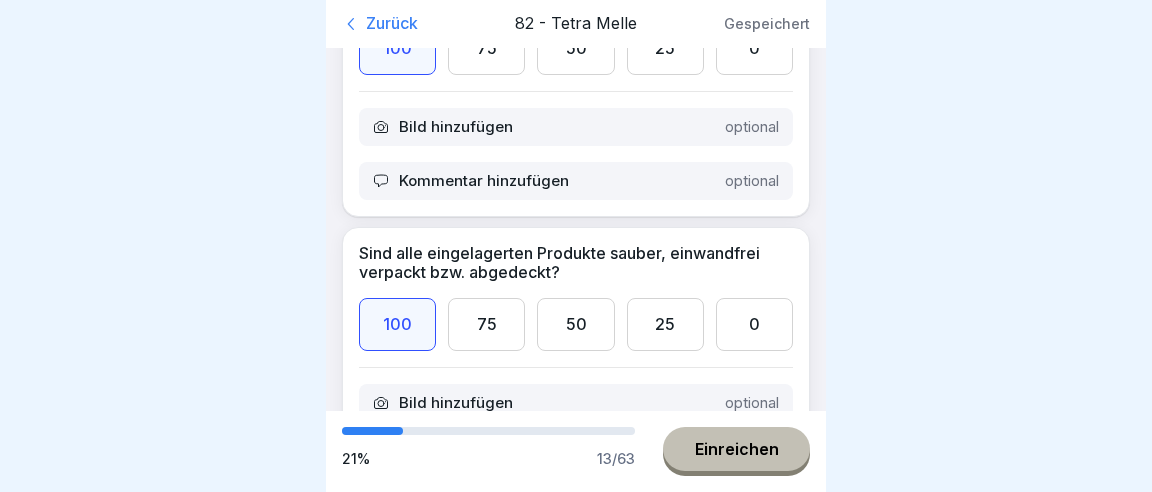 scroll, scrollTop: 1778, scrollLeft: 0, axis: vertical 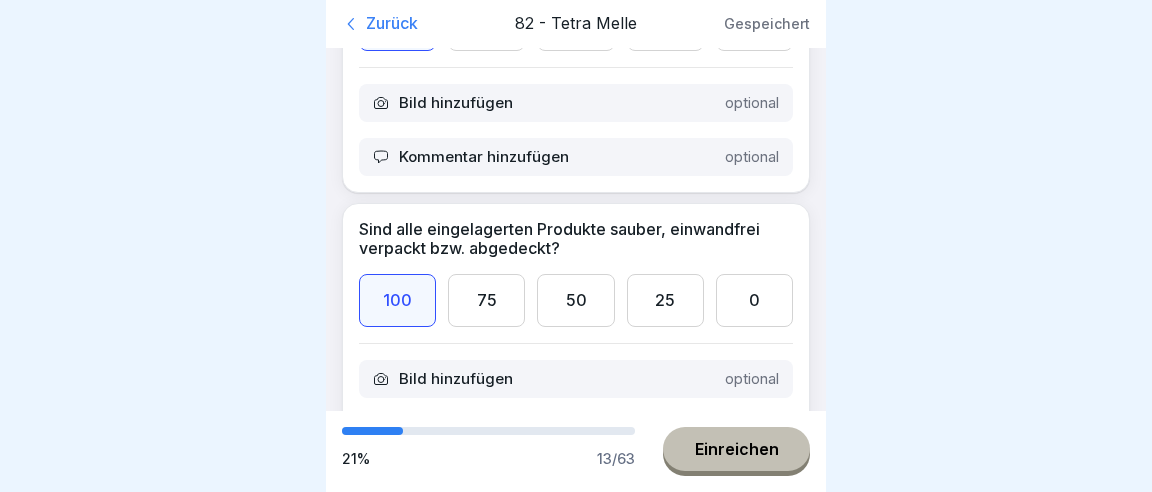 click on "75" at bounding box center (486, 577) 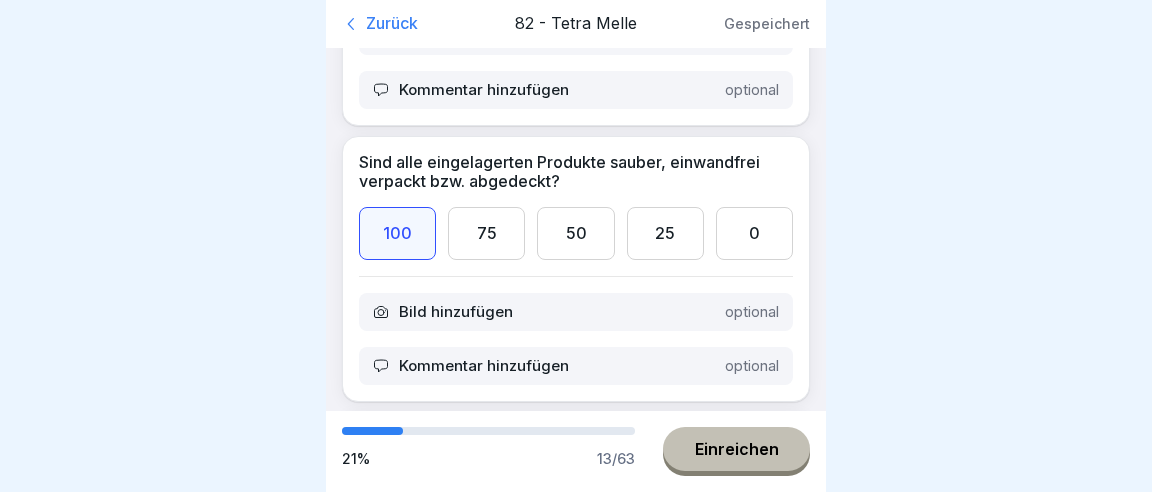 scroll, scrollTop: 1872, scrollLeft: 0, axis: vertical 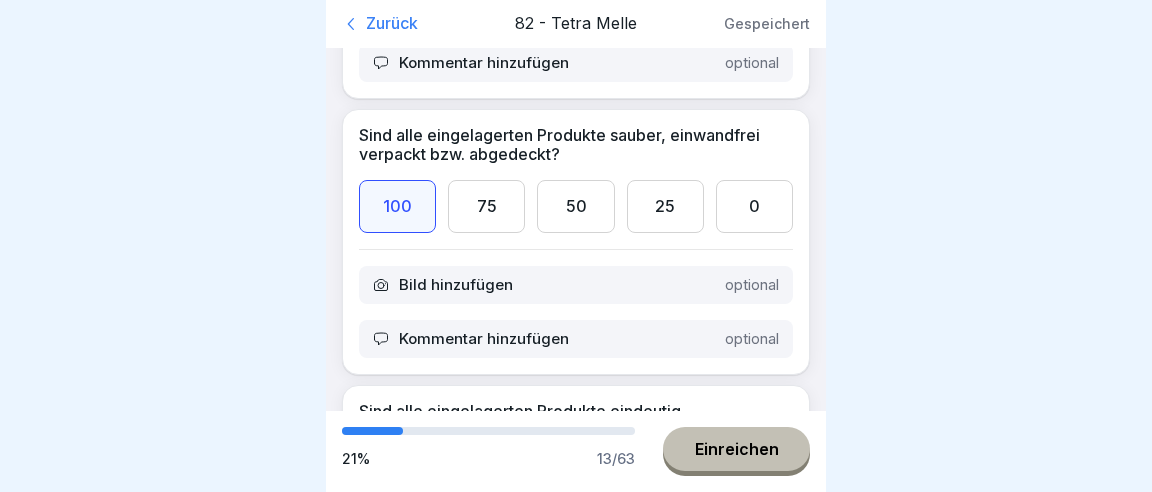 click on "100" at bounding box center (397, 740) 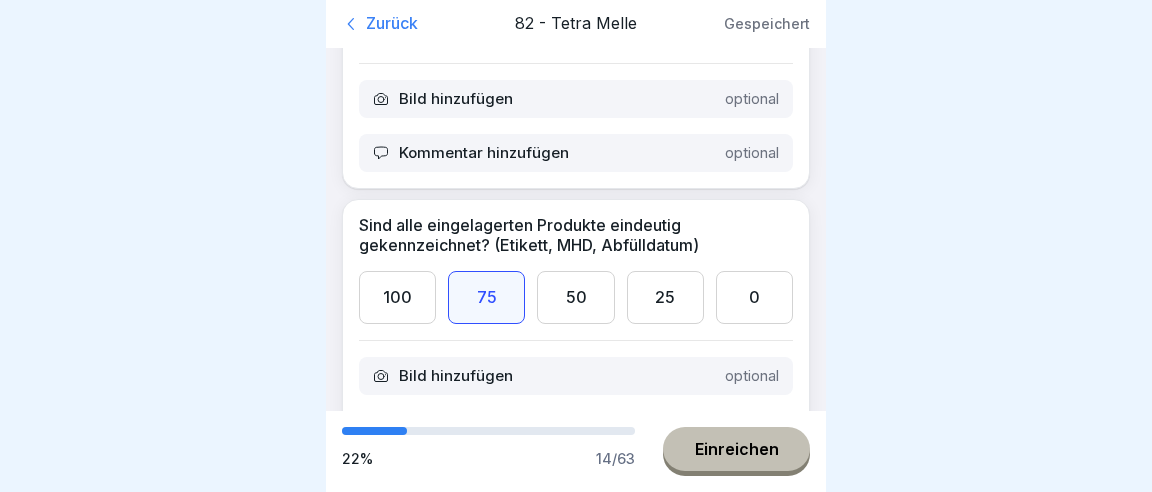 scroll, scrollTop: 2059, scrollLeft: 0, axis: vertical 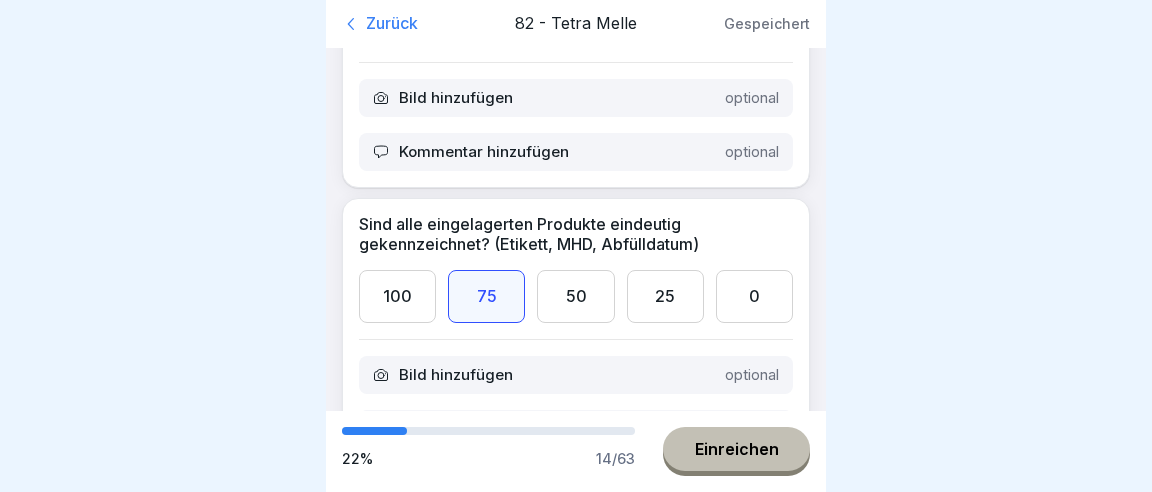click on "100" at bounding box center (397, 830) 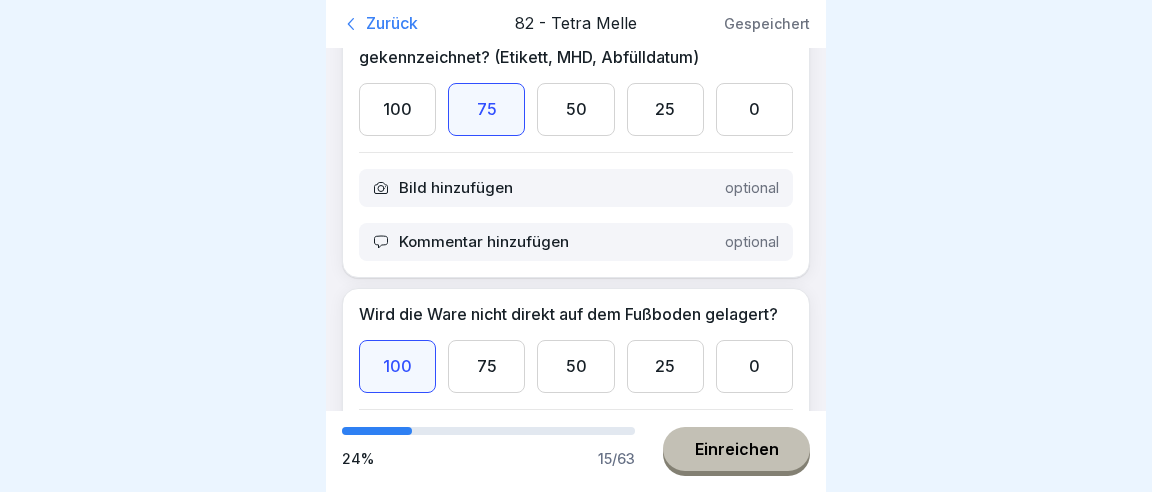 scroll, scrollTop: 2340, scrollLeft: 0, axis: vertical 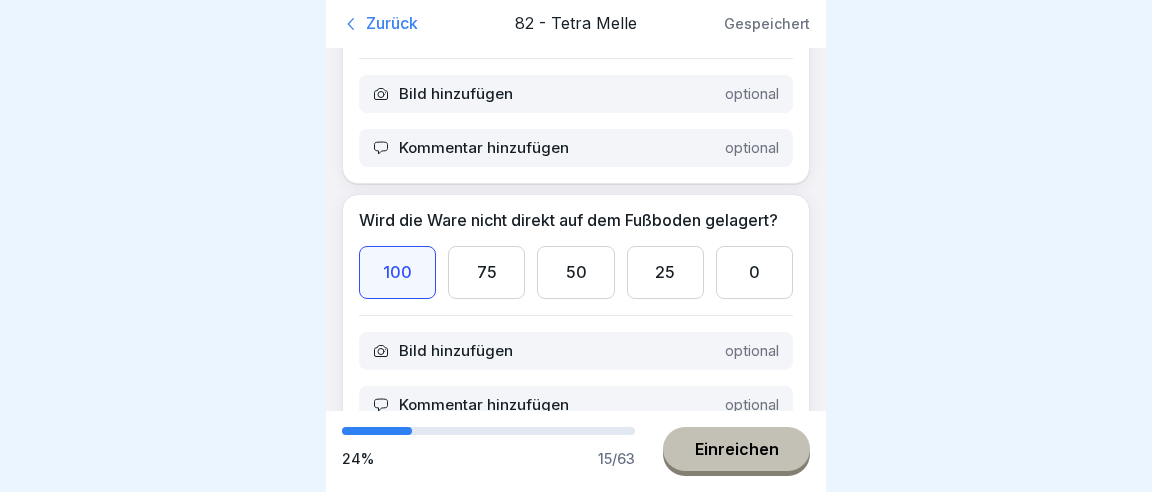 click on "100" at bounding box center [397, 806] 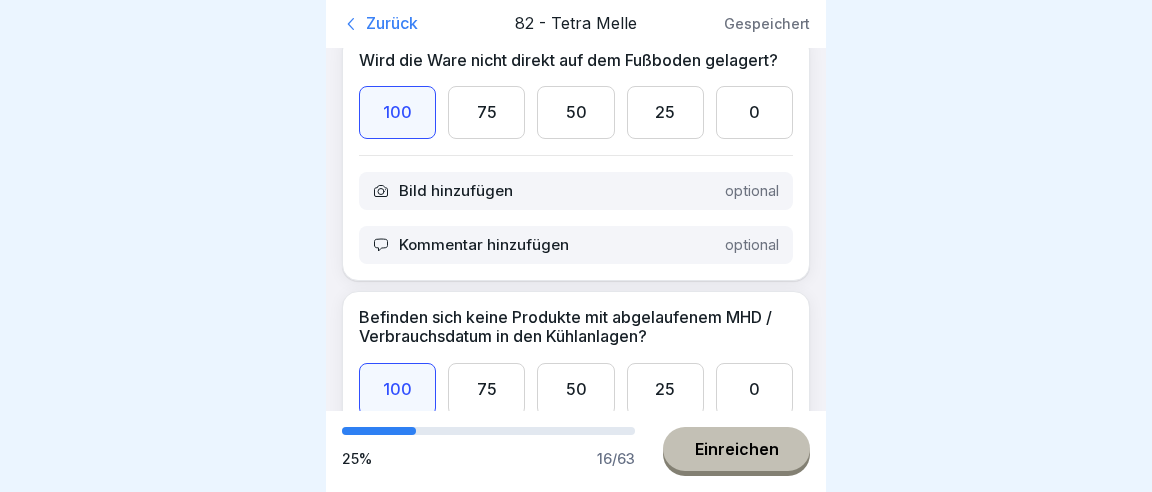 scroll, scrollTop: 2527, scrollLeft: 0, axis: vertical 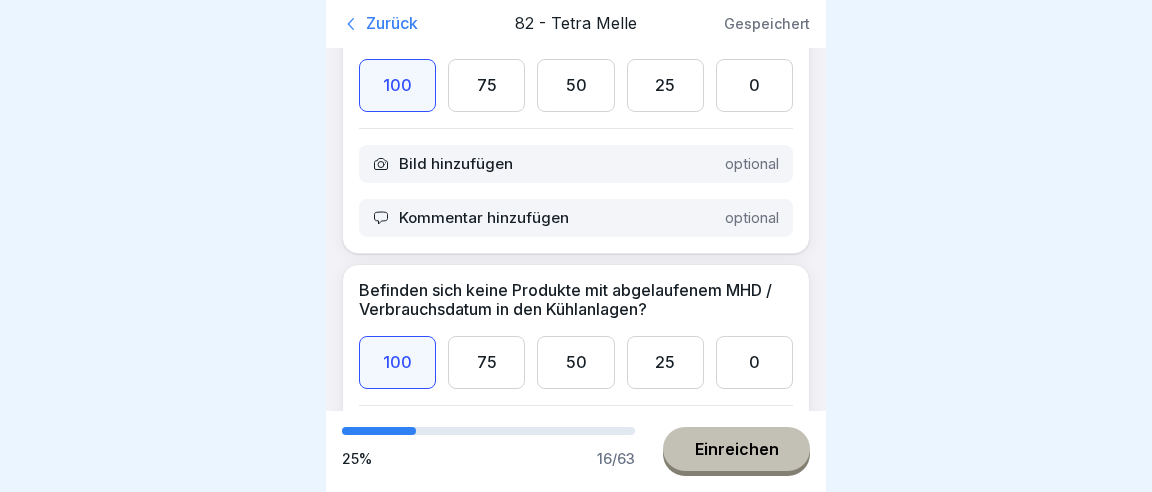 click on "100" at bounding box center [397, 896] 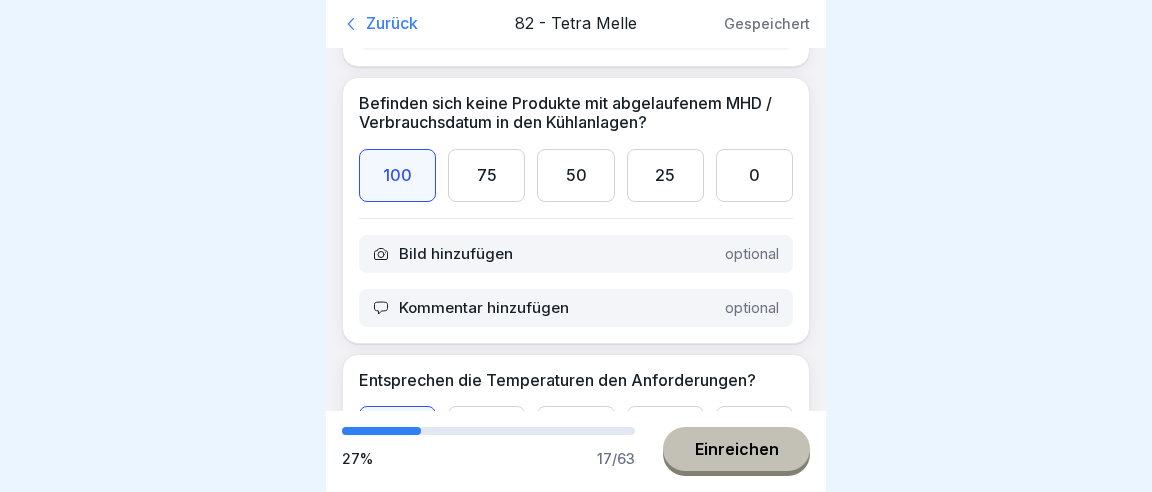 scroll, scrollTop: 2808, scrollLeft: 0, axis: vertical 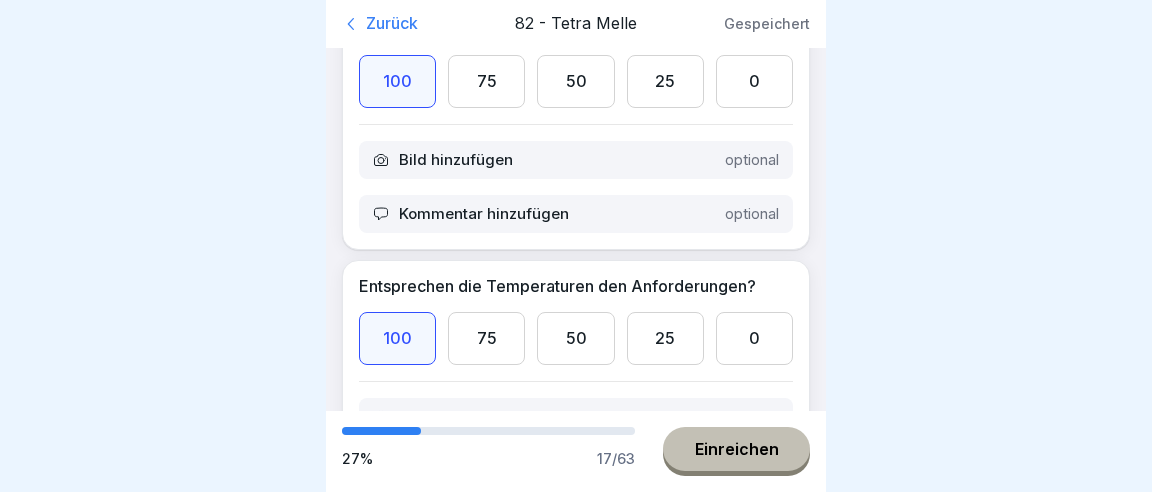 click on "100" at bounding box center [397, 891] 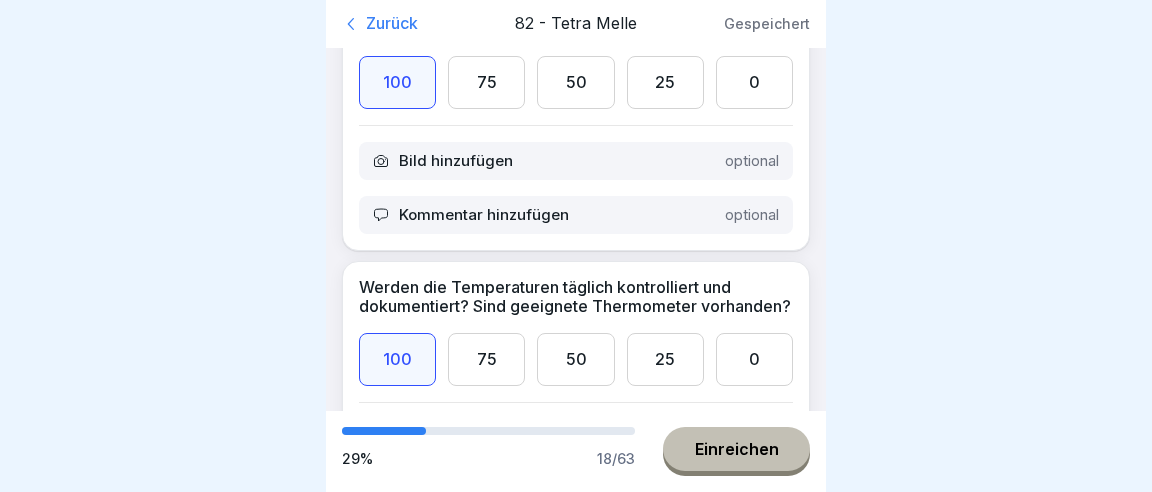 scroll, scrollTop: 3088, scrollLeft: 0, axis: vertical 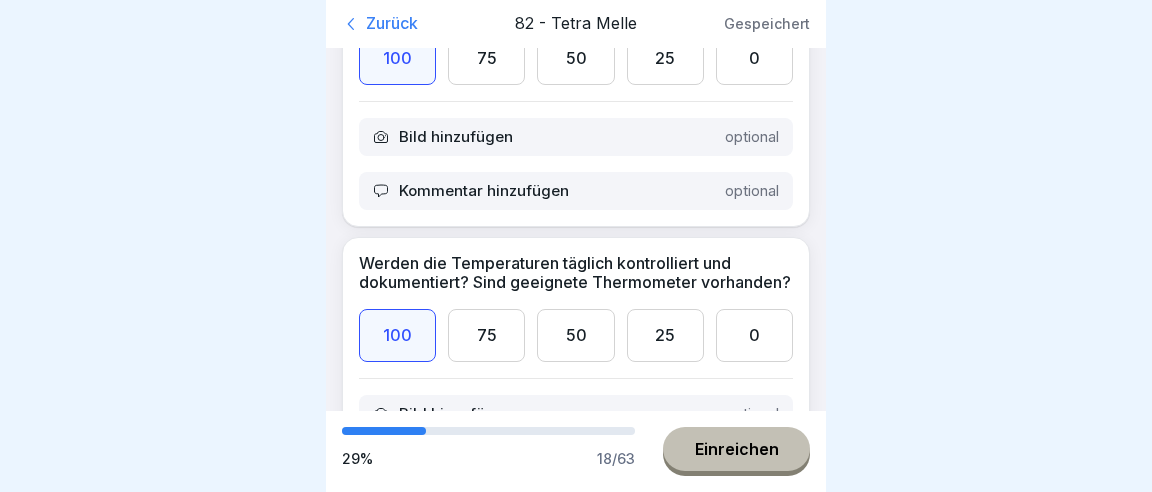 click on "100" at bounding box center [397, 888] 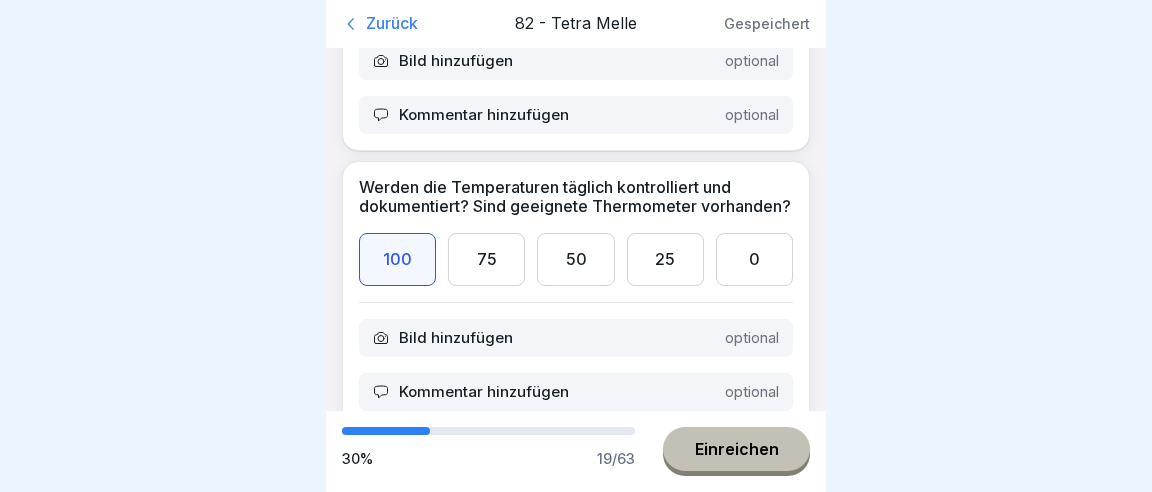 scroll, scrollTop: 3182, scrollLeft: 0, axis: vertical 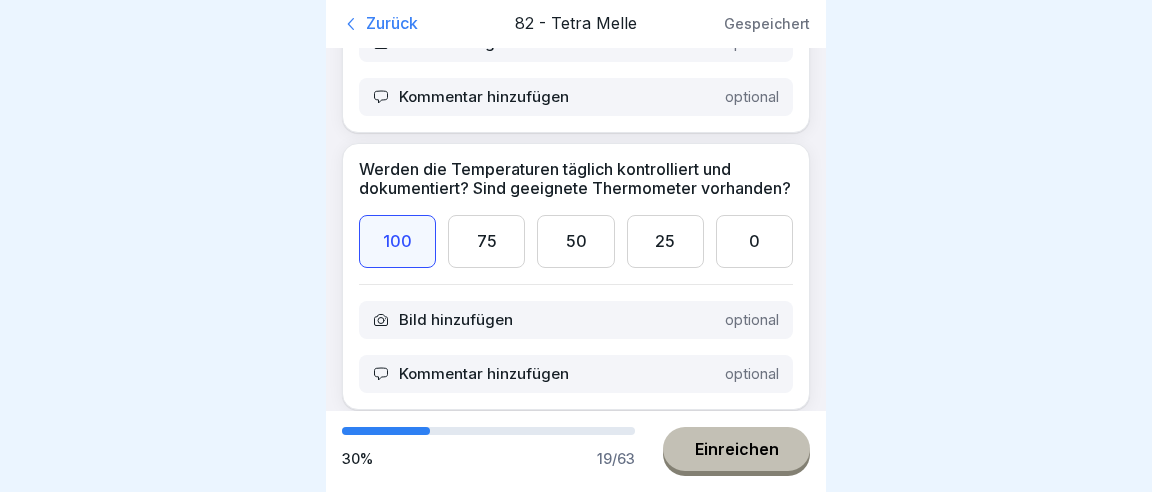 click on "100" at bounding box center (397, 1089) 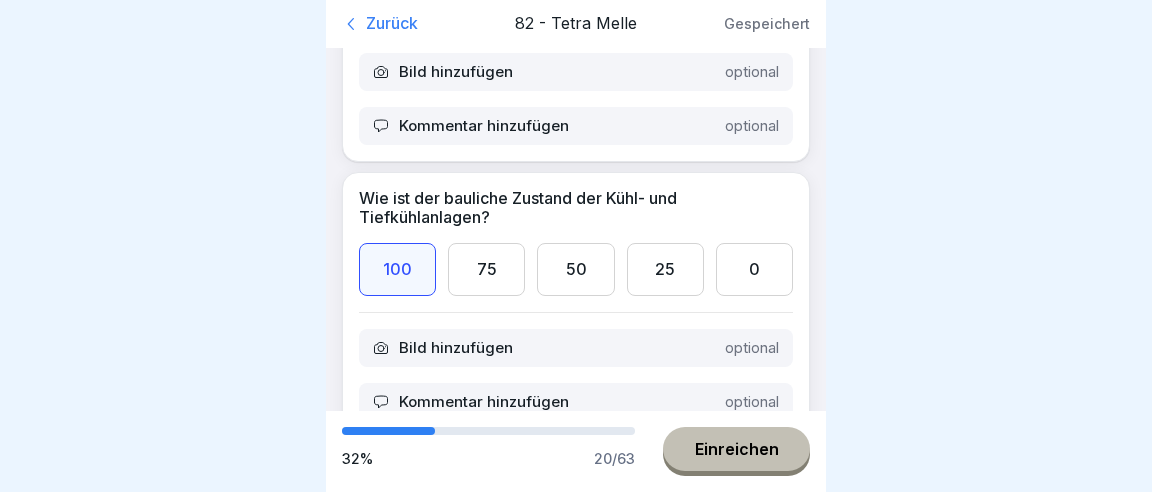 scroll, scrollTop: 3463, scrollLeft: 0, axis: vertical 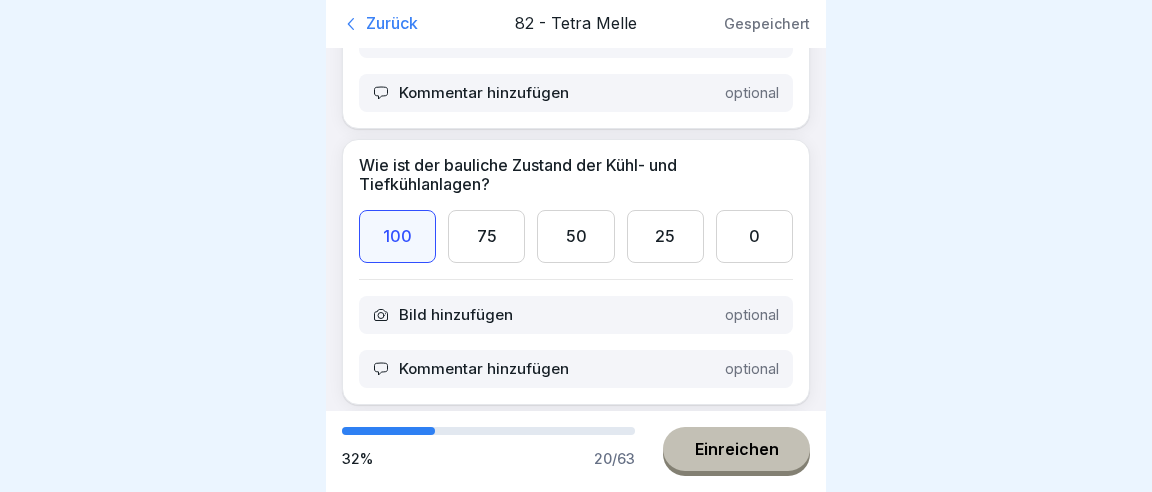 click on "100" at bounding box center (397, 1085) 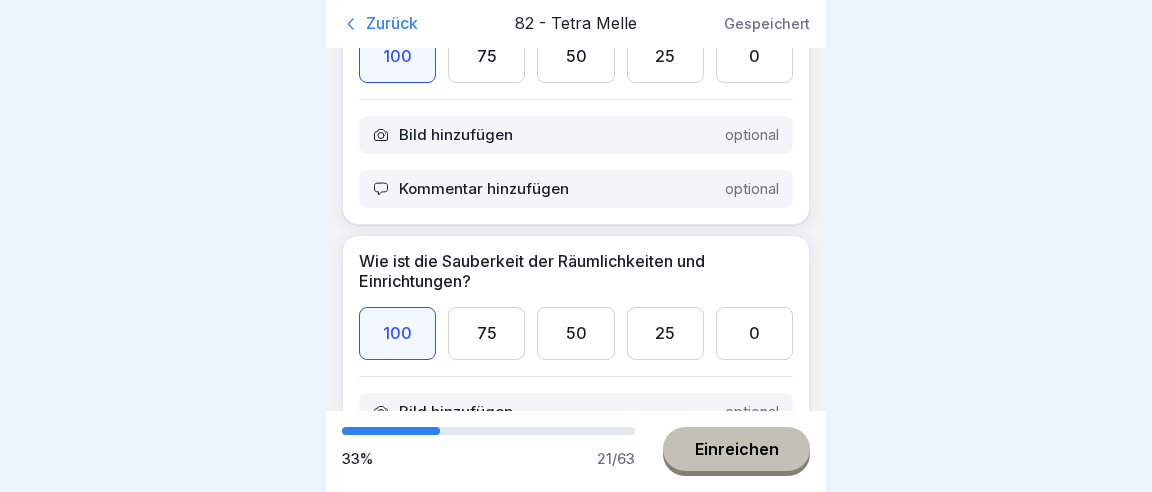 scroll, scrollTop: 3650, scrollLeft: 0, axis: vertical 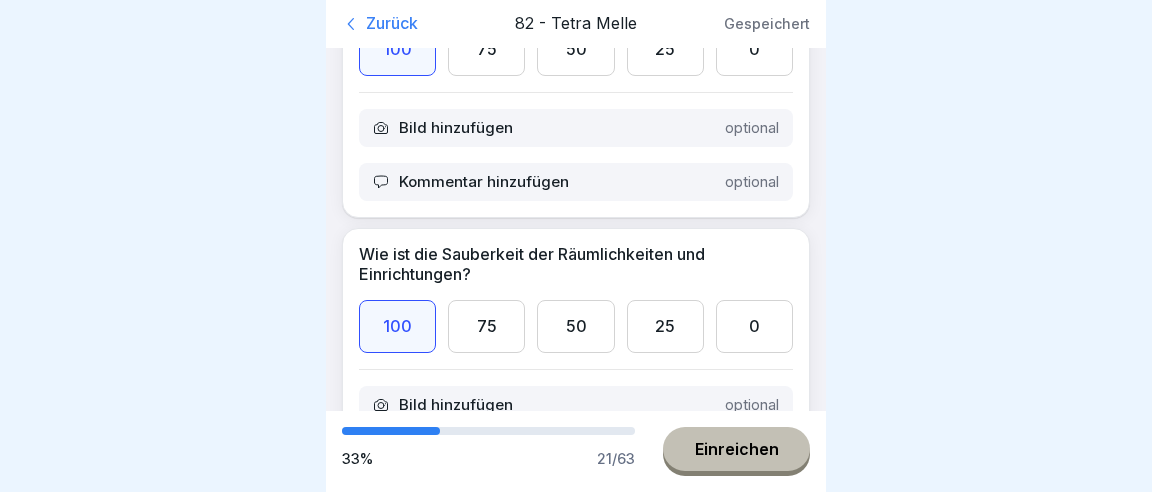 click on "100" at bounding box center (397, 1175) 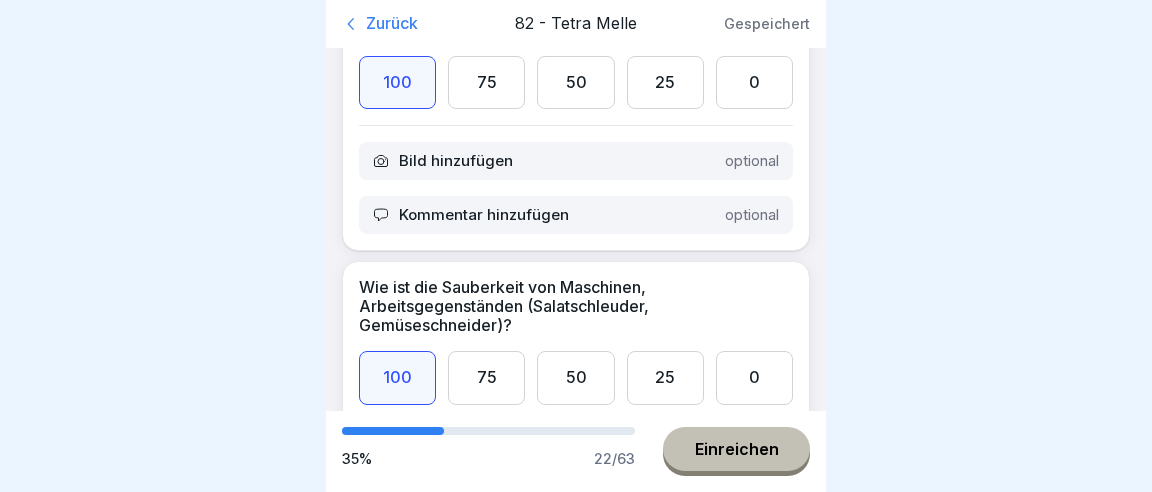 scroll, scrollTop: 3931, scrollLeft: 0, axis: vertical 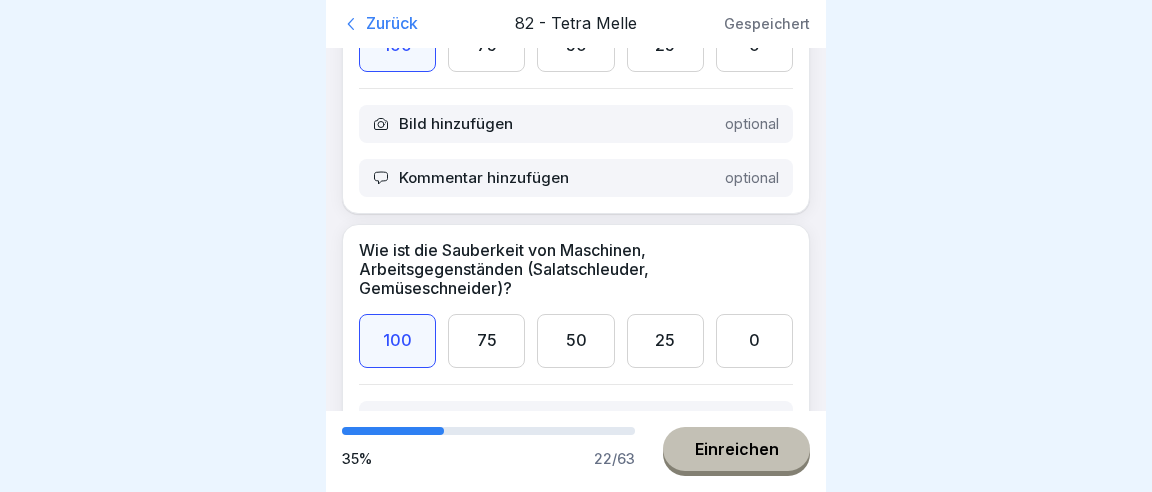 click on "100" at bounding box center [397, 1170] 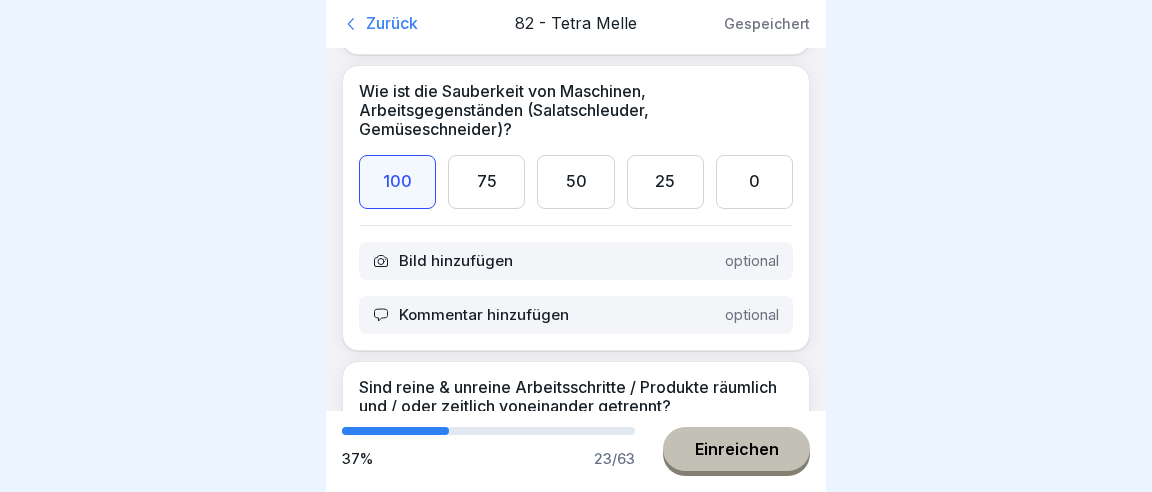scroll, scrollTop: 4118, scrollLeft: 0, axis: vertical 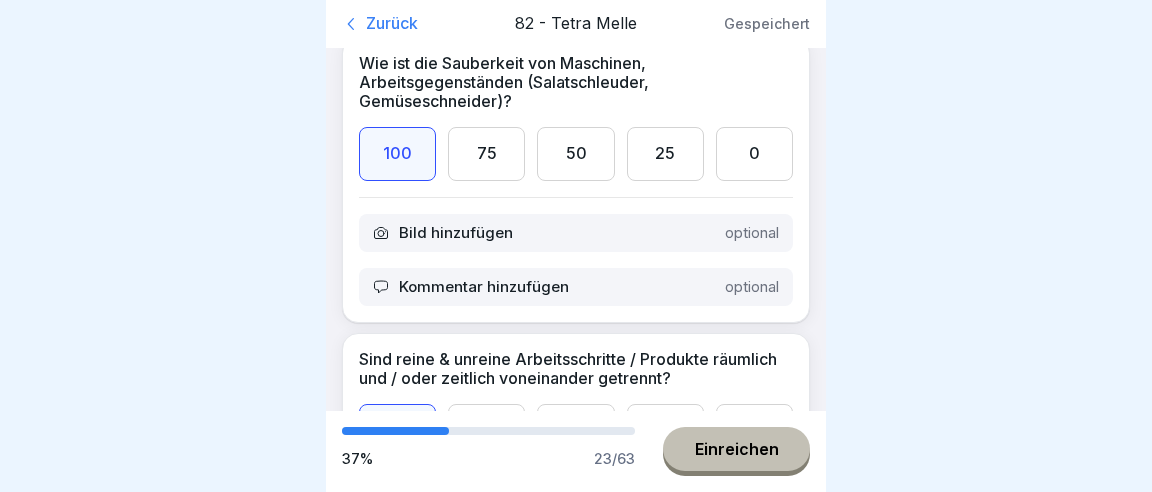 click on "100" at bounding box center (397, 1260) 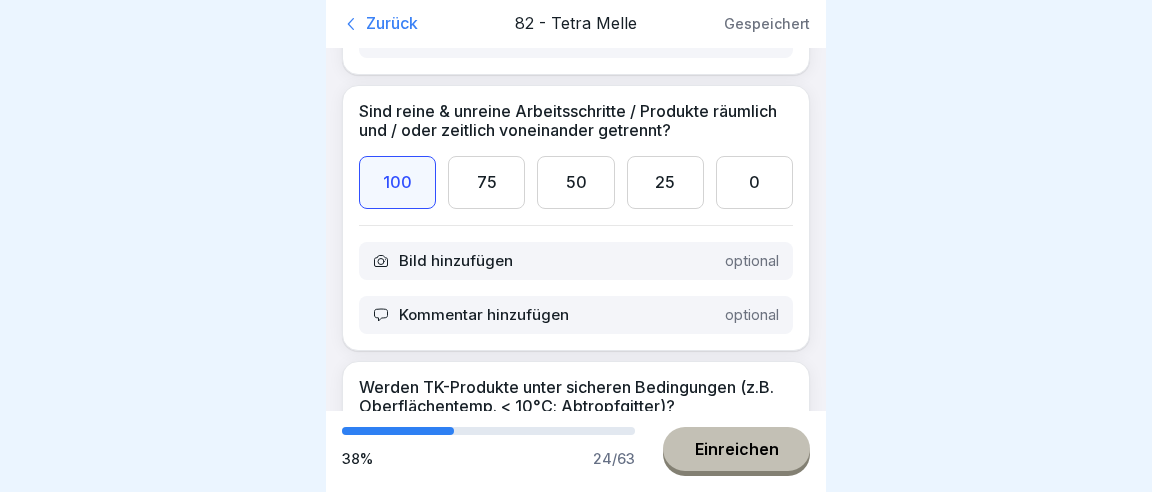 scroll, scrollTop: 4399, scrollLeft: 0, axis: vertical 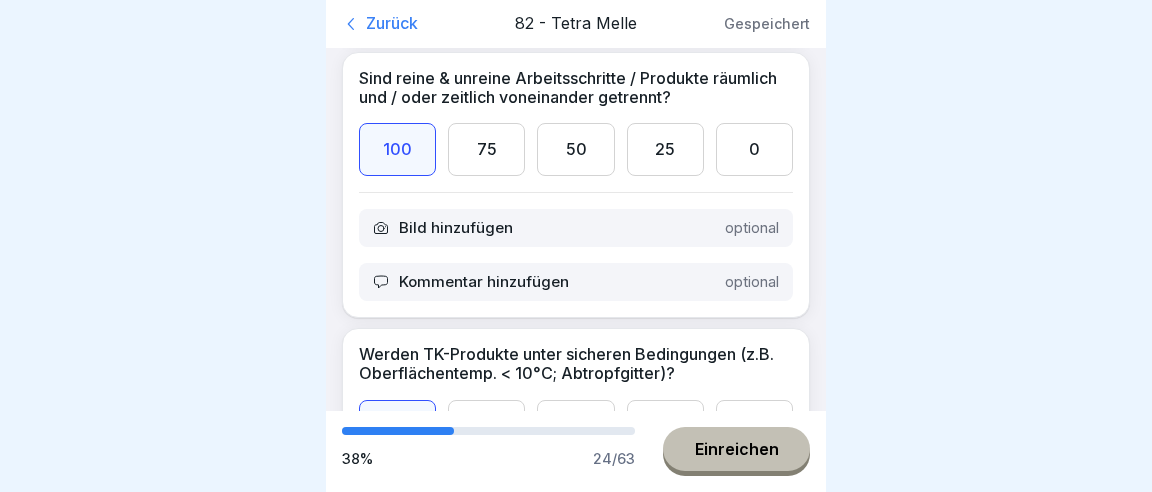 click on "100" at bounding box center (397, 1255) 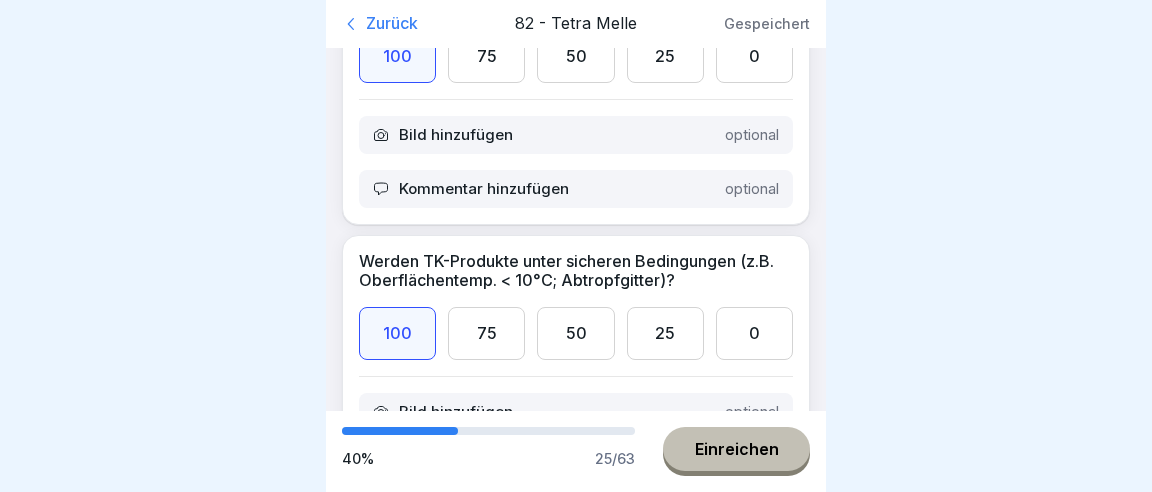 scroll, scrollTop: 4586, scrollLeft: 0, axis: vertical 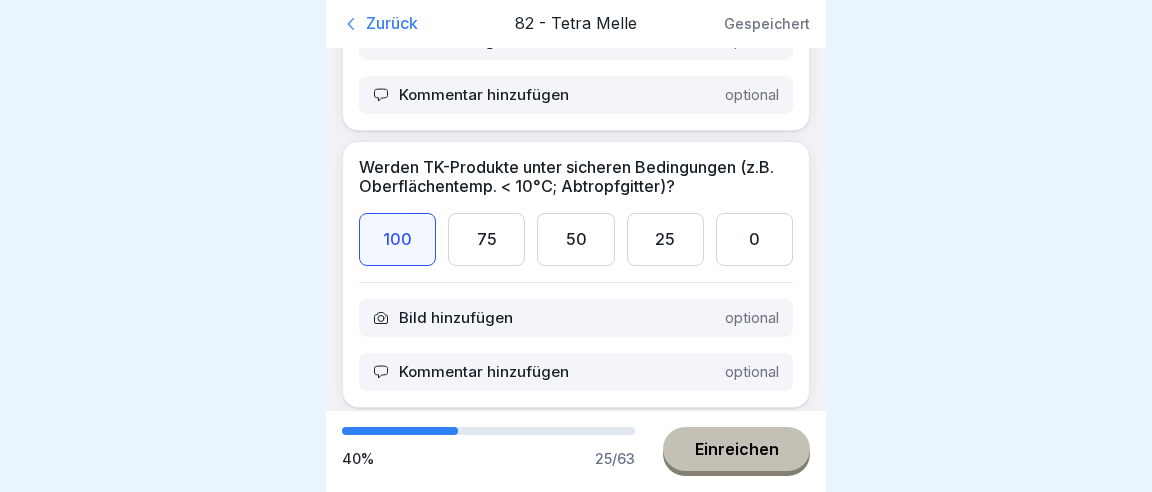 click on "100" at bounding box center (397, 1345) 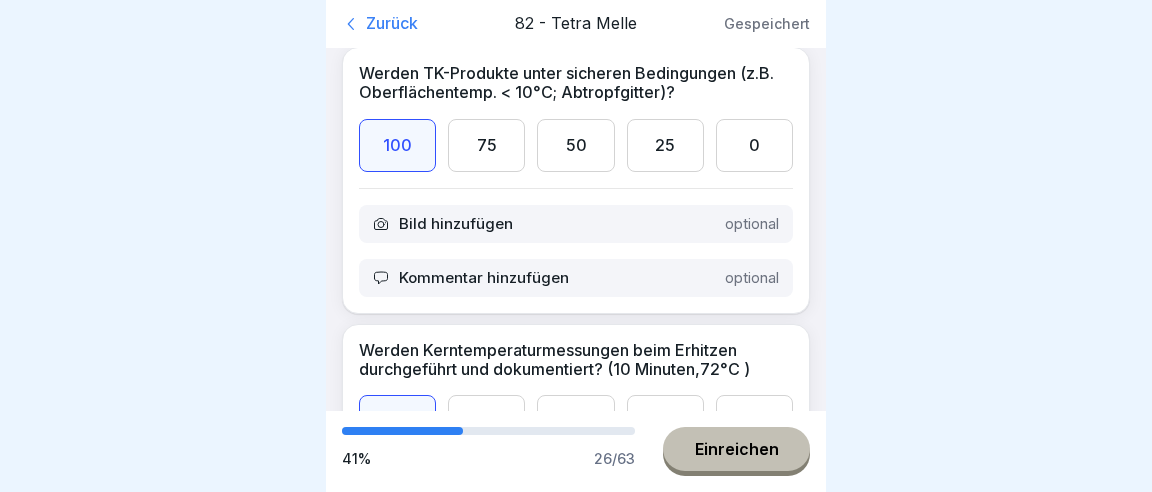 scroll, scrollTop: 4773, scrollLeft: 0, axis: vertical 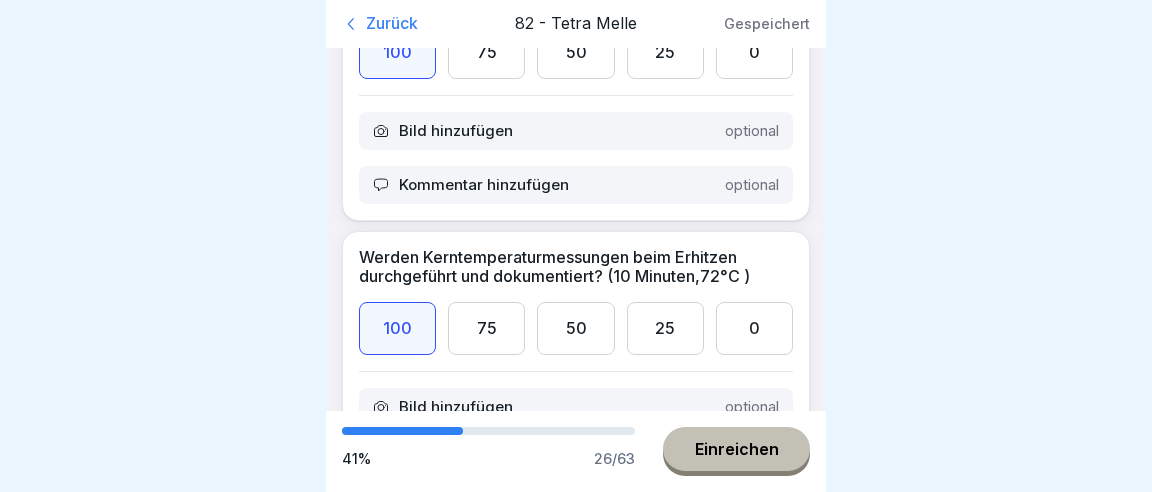 click on "100" at bounding box center [397, 1434] 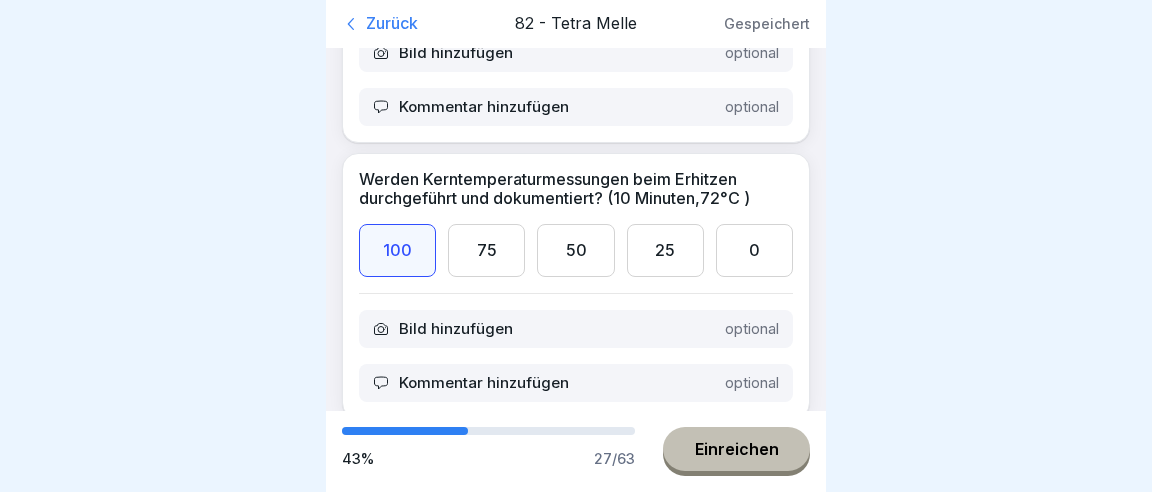 scroll, scrollTop: 4960, scrollLeft: 0, axis: vertical 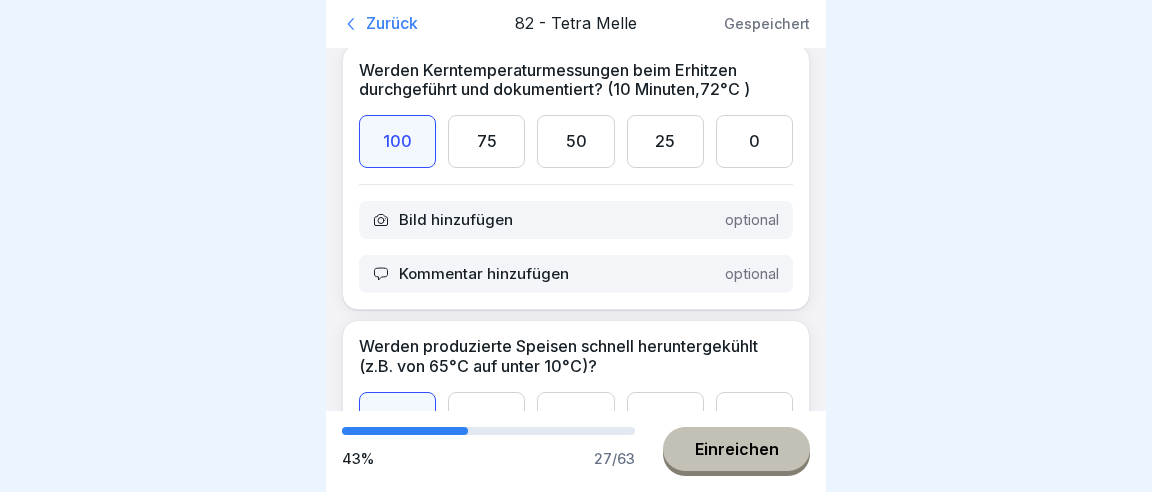 click on "100" at bounding box center [397, 1524] 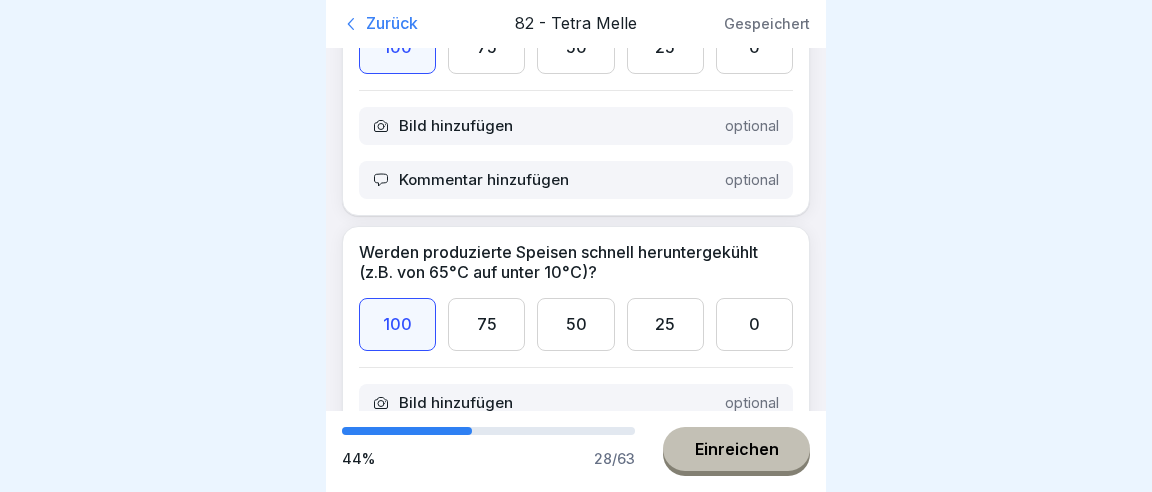 scroll, scrollTop: 5241, scrollLeft: 0, axis: vertical 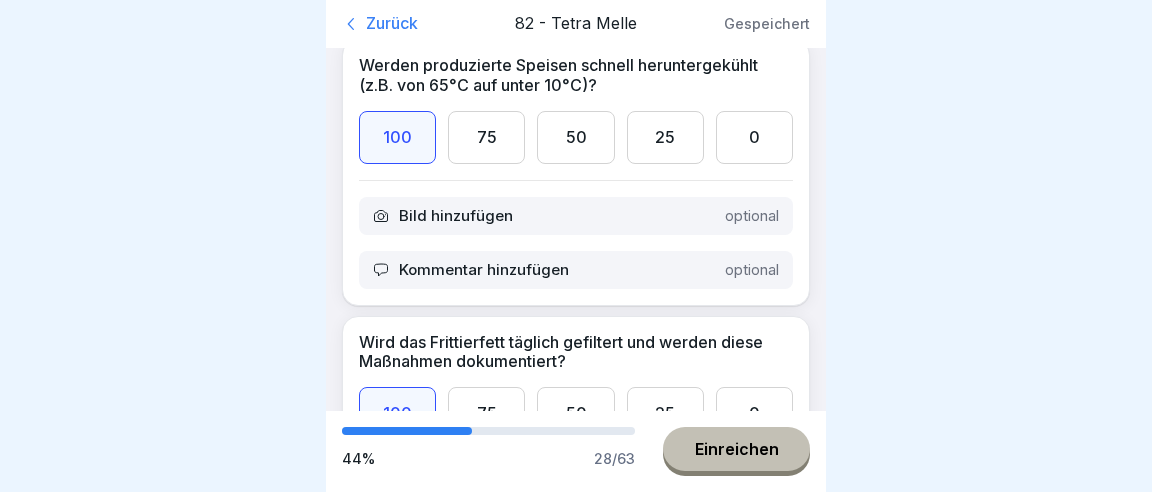 click on "100" at bounding box center (397, 1520) 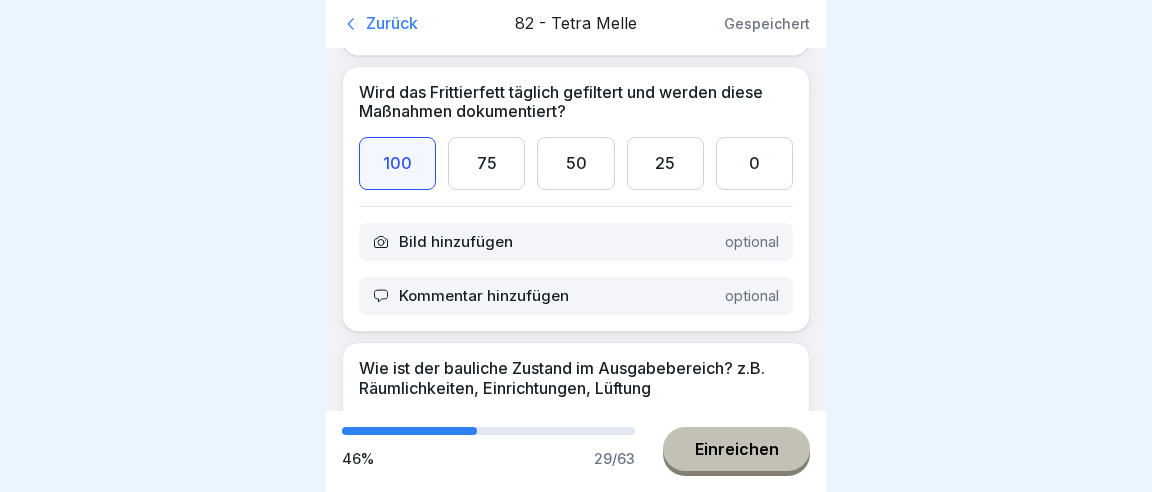 scroll, scrollTop: 5522, scrollLeft: 0, axis: vertical 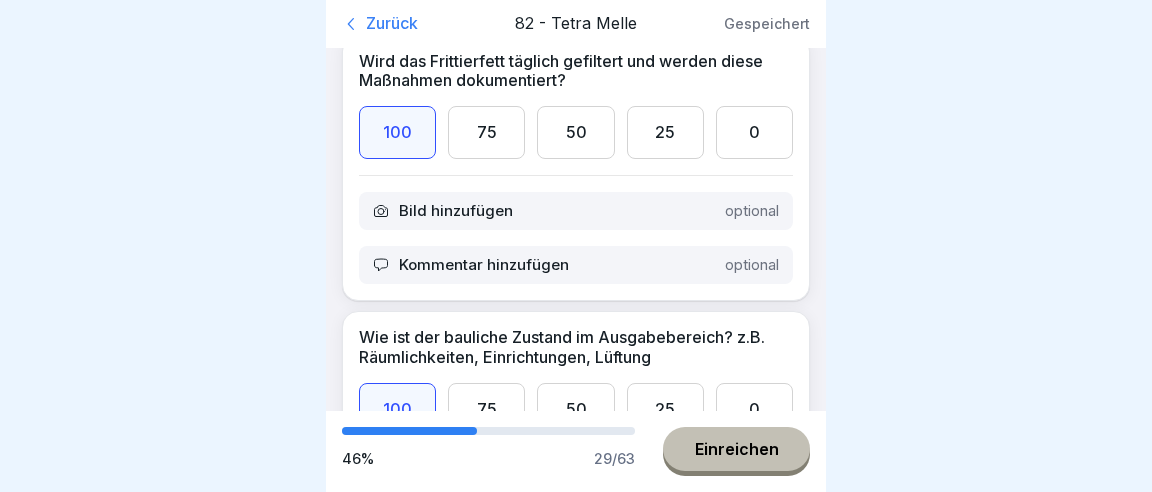 click on "100" at bounding box center (397, 1534) 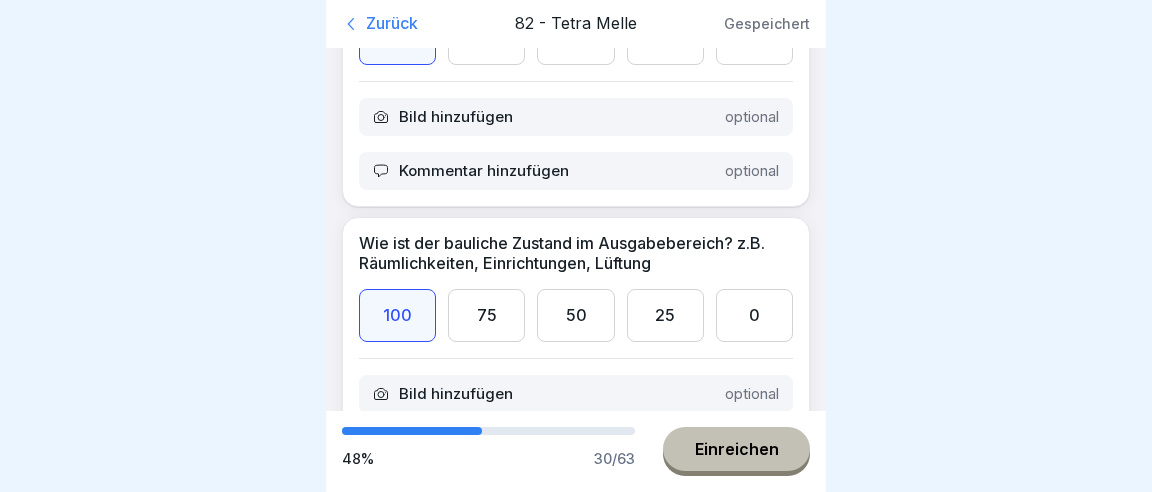 scroll, scrollTop: 5709, scrollLeft: 0, axis: vertical 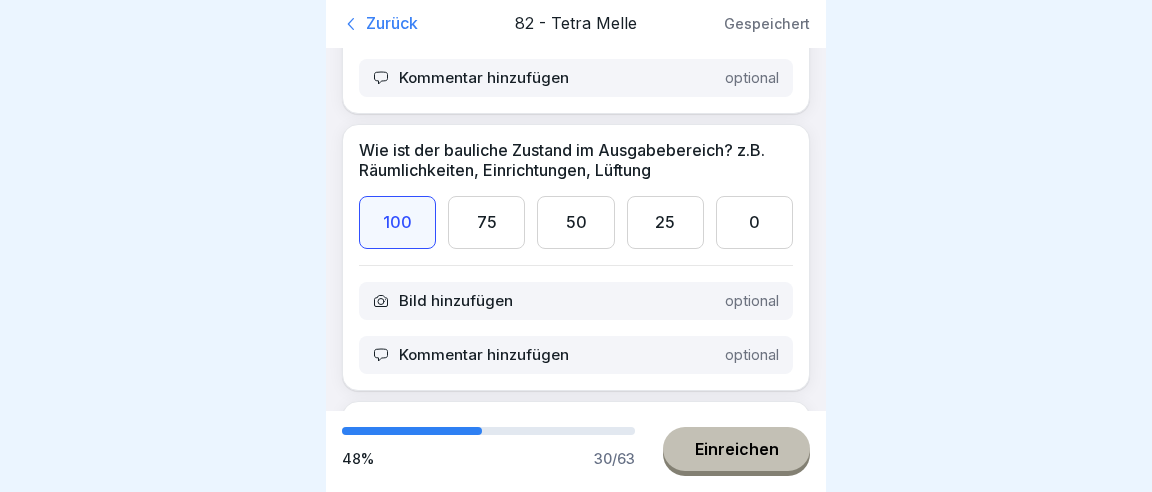 click on "25" at bounding box center [665, 1624] 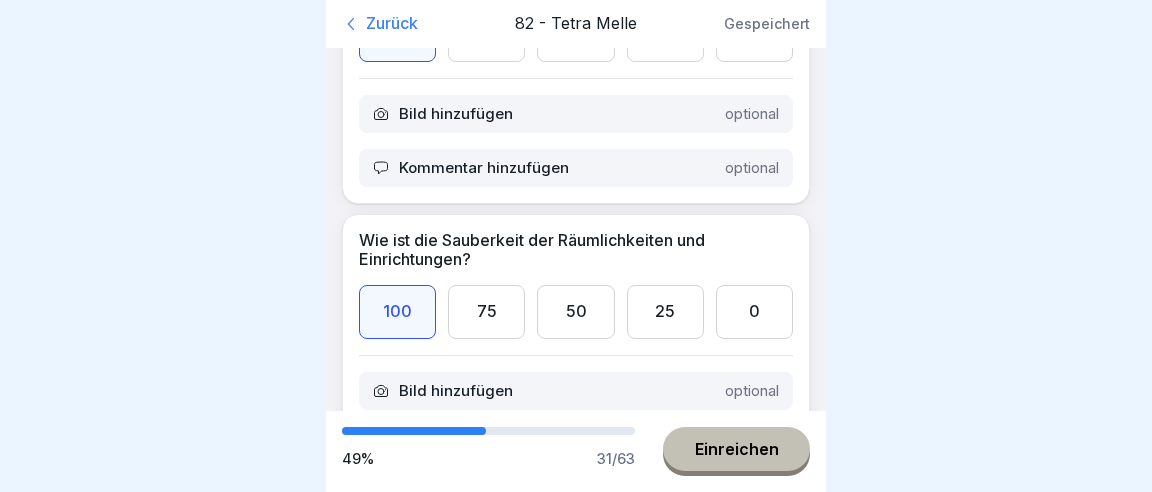 scroll, scrollTop: 5896, scrollLeft: 0, axis: vertical 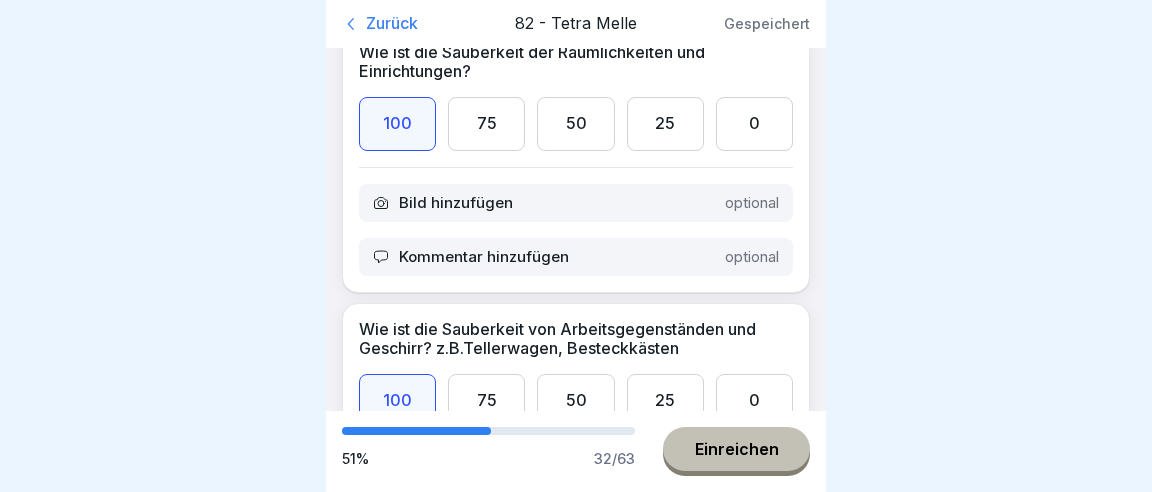 click on "100" at bounding box center (397, 1840) 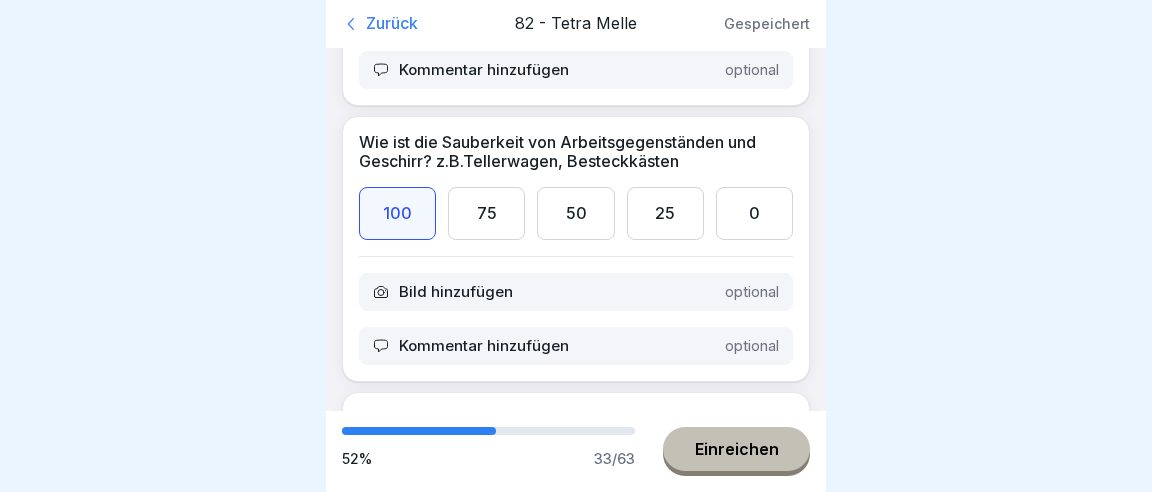 scroll, scrollTop: 6364, scrollLeft: 0, axis: vertical 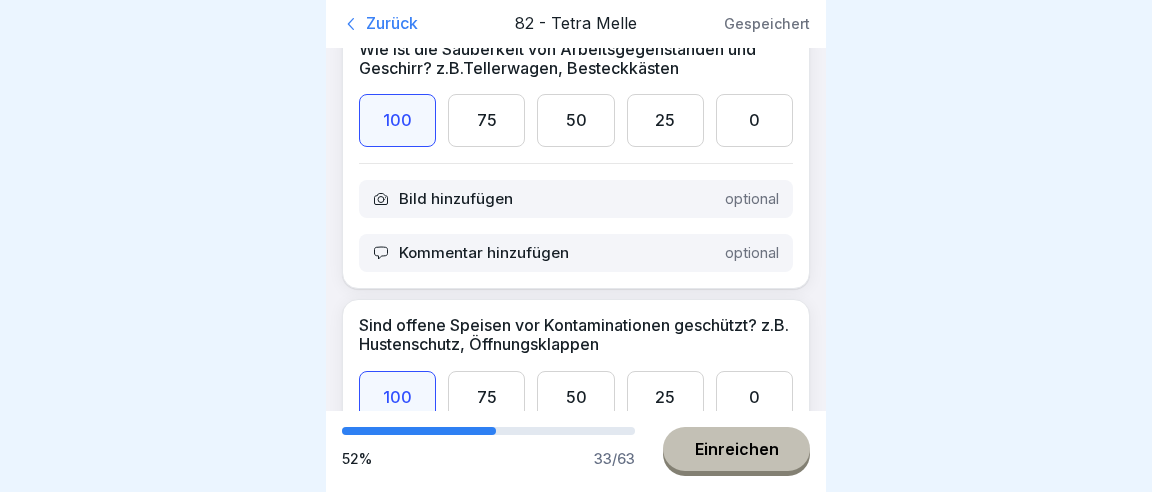 drag, startPoint x: 395, startPoint y: 275, endPoint x: 447, endPoint y: 272, distance: 52.086468 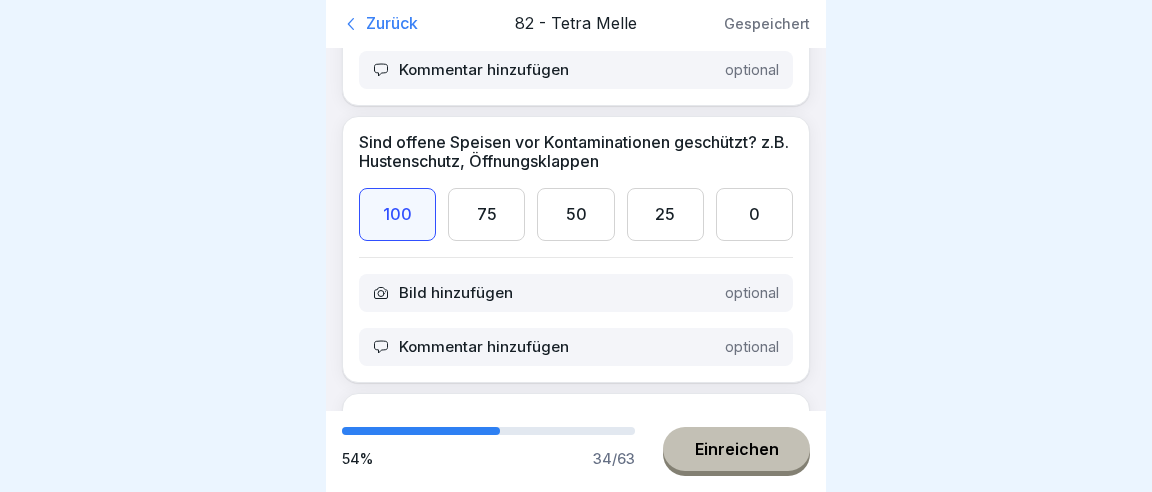 scroll, scrollTop: 6552, scrollLeft: 0, axis: vertical 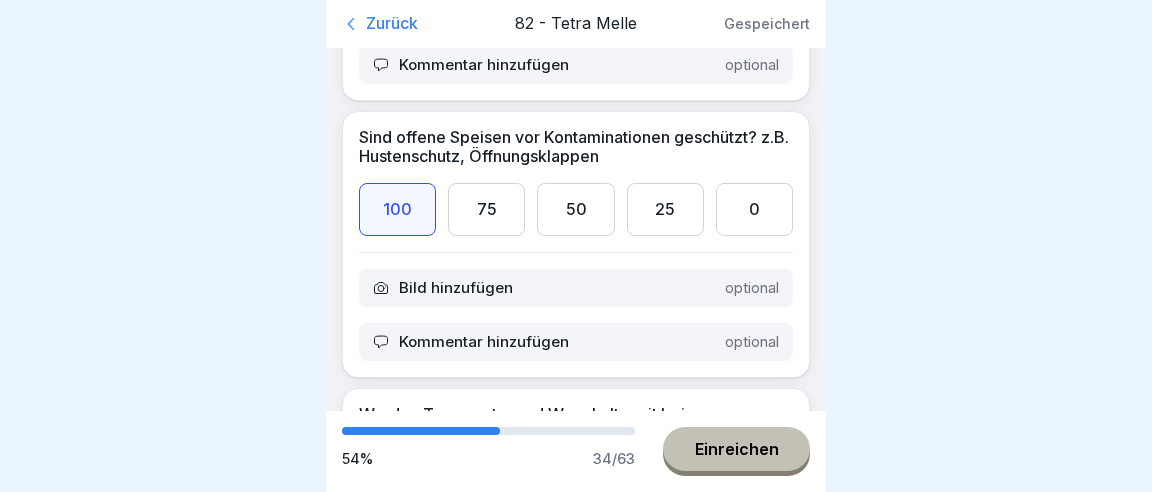 click on "100" at bounding box center (397, 1925) 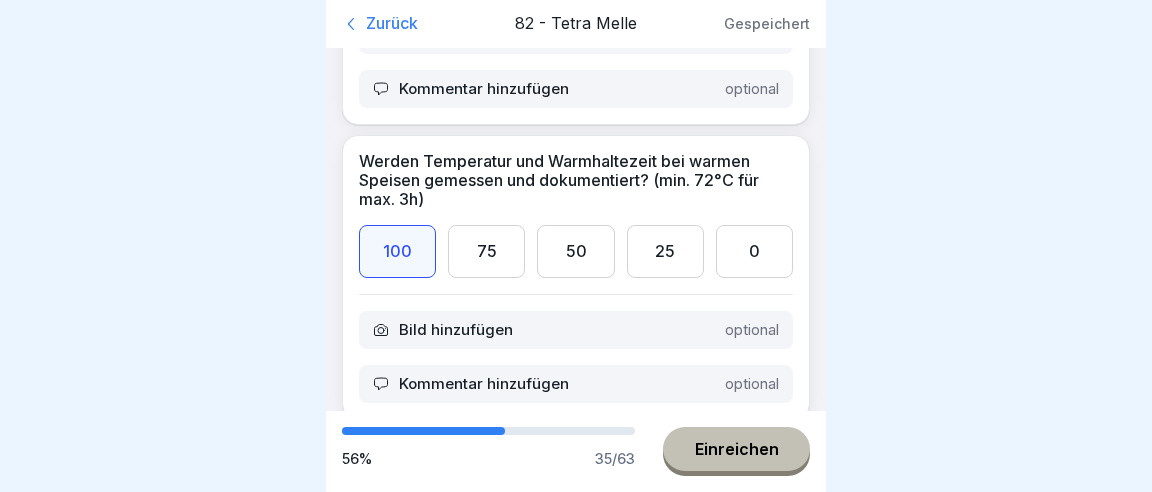 scroll, scrollTop: 6832, scrollLeft: 0, axis: vertical 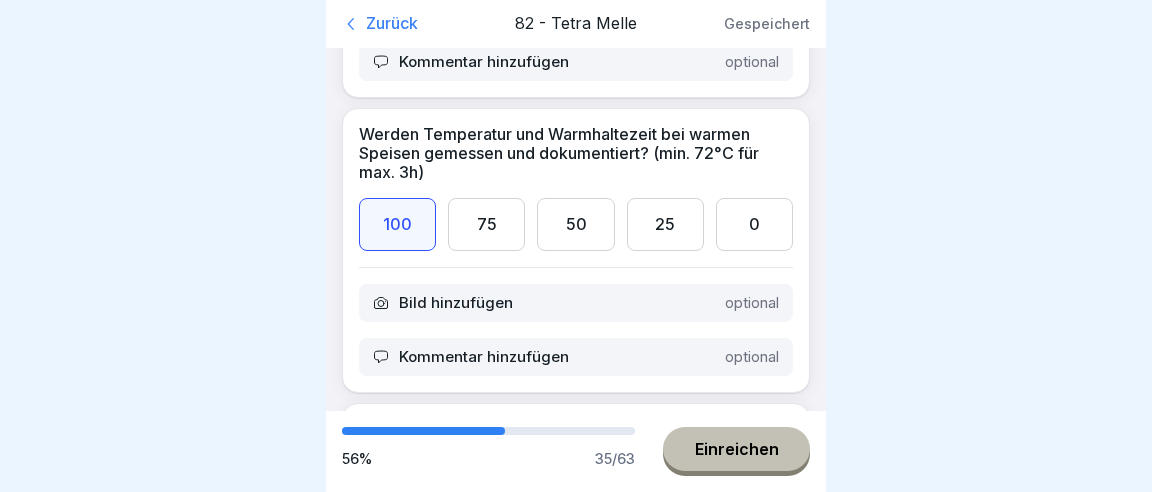 drag, startPoint x: 394, startPoint y: 250, endPoint x: 406, endPoint y: 250, distance: 12 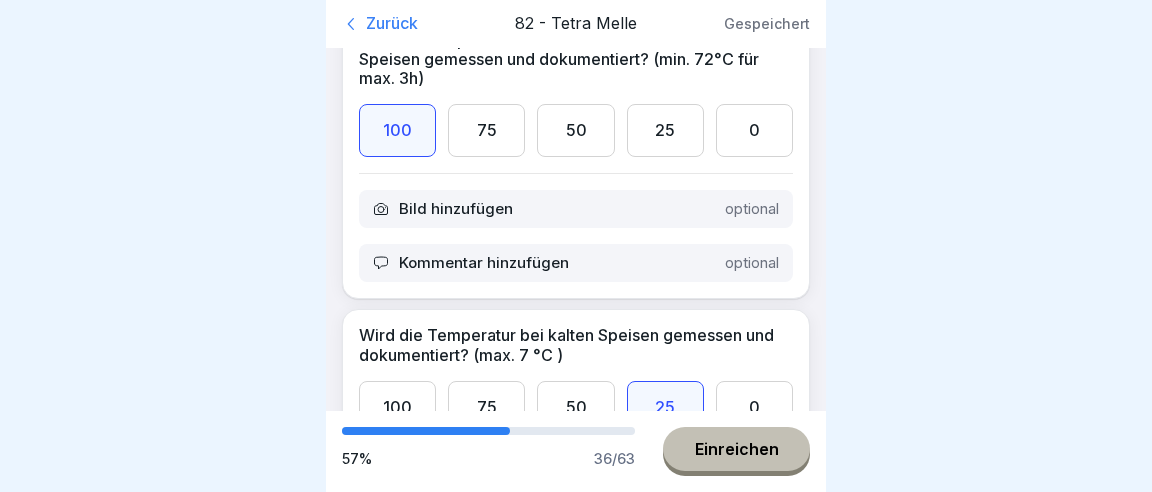 scroll, scrollTop: 7020, scrollLeft: 0, axis: vertical 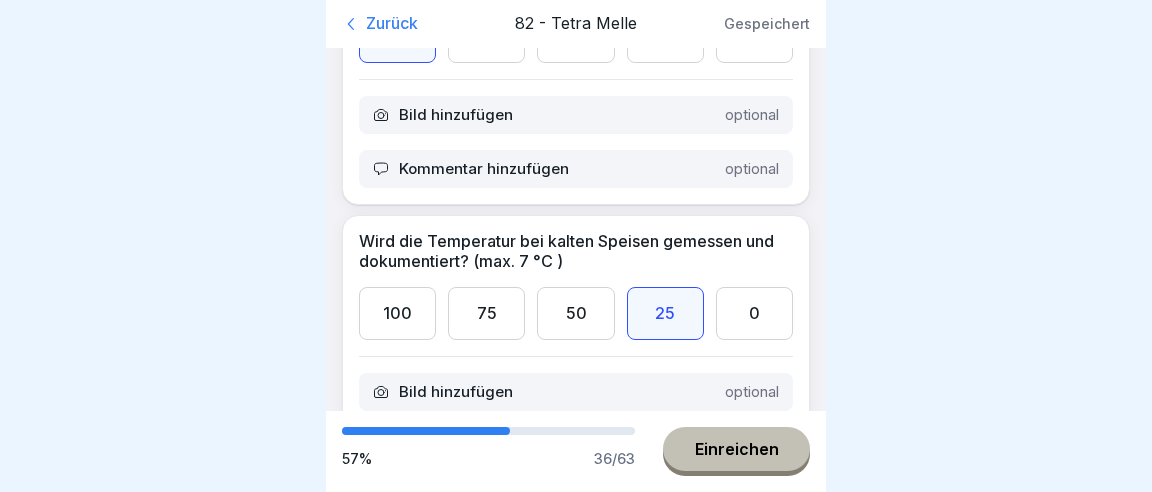 click on "100" at bounding box center (397, 1991) 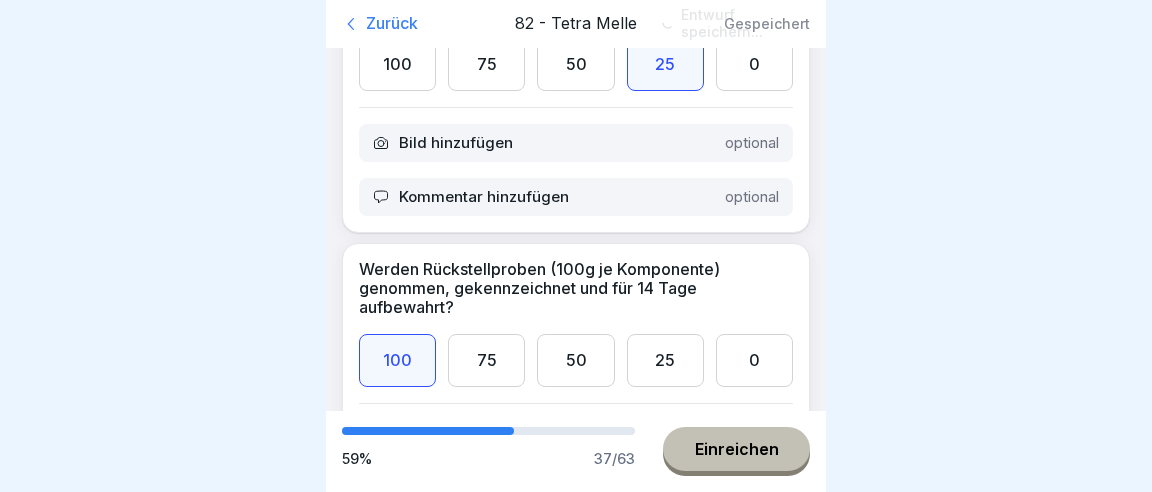 scroll, scrollTop: 7300, scrollLeft: 0, axis: vertical 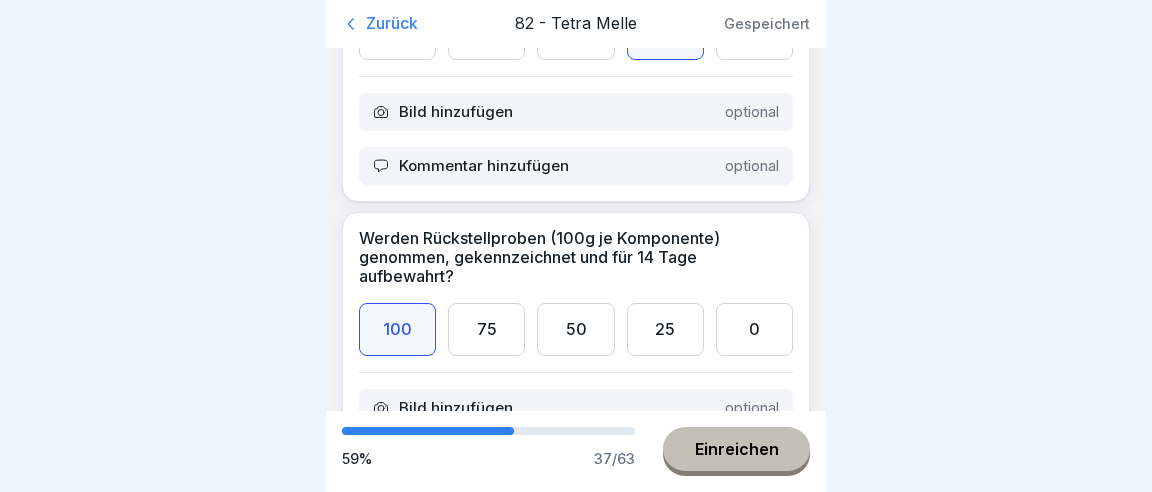 click on "100" at bounding box center [397, 1988] 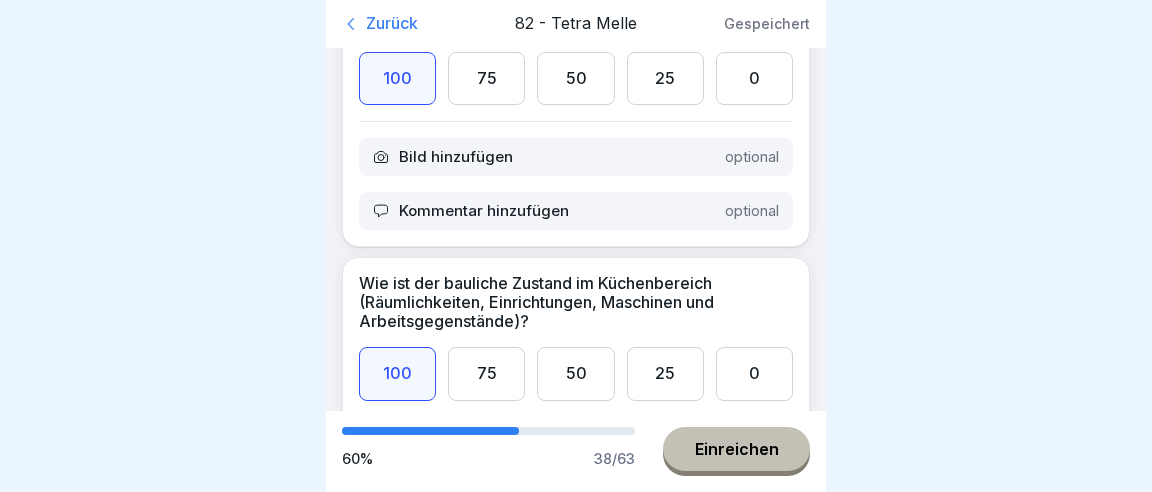 scroll, scrollTop: 7581, scrollLeft: 0, axis: vertical 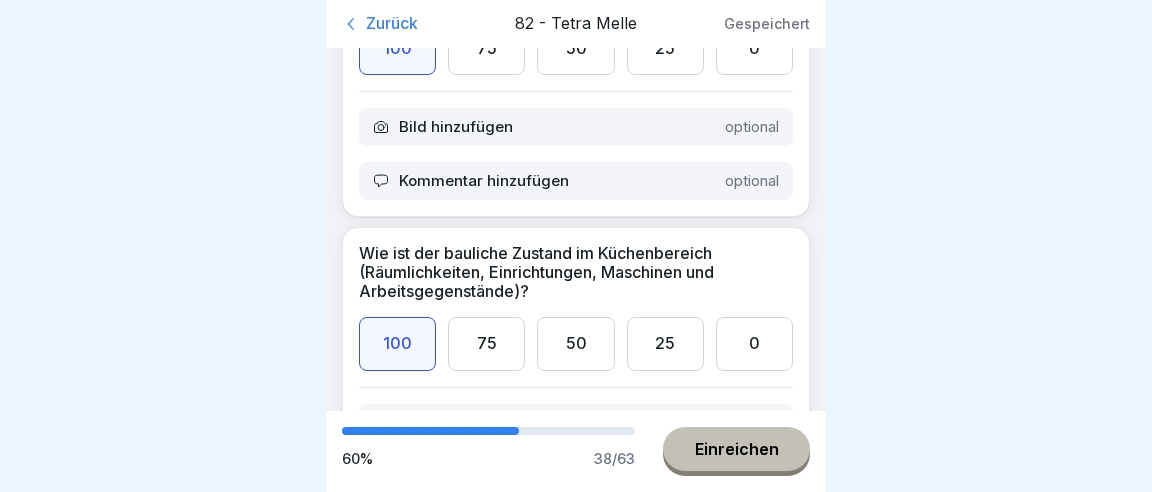 click on "100" at bounding box center (397, 1984) 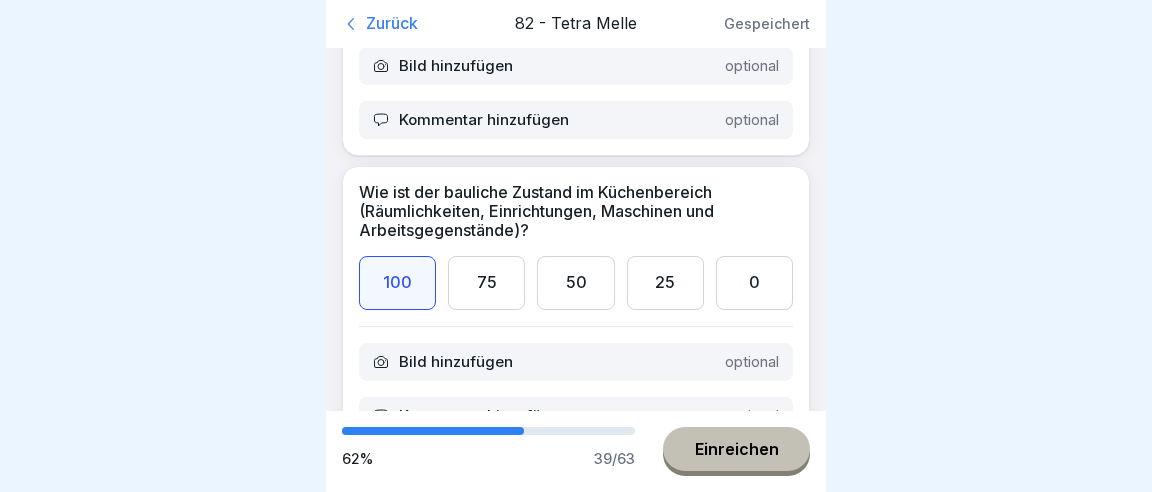 scroll, scrollTop: 7675, scrollLeft: 0, axis: vertical 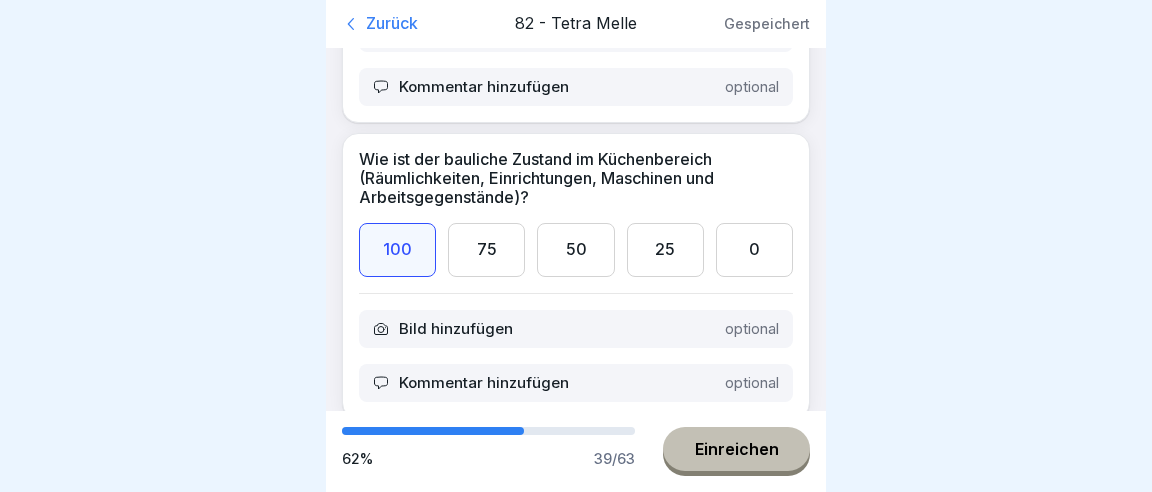 click on "100" at bounding box center [397, 2185] 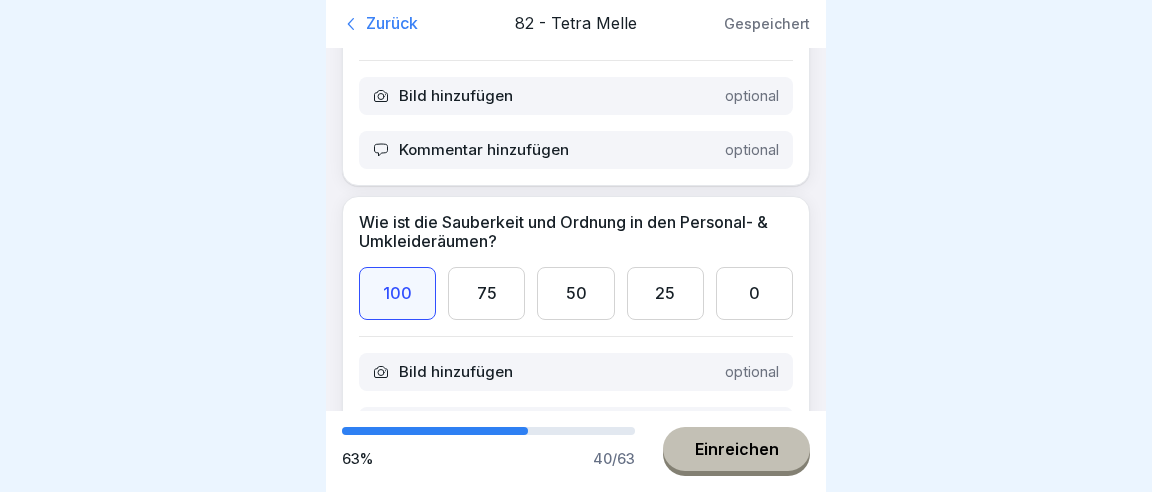 scroll, scrollTop: 7956, scrollLeft: 0, axis: vertical 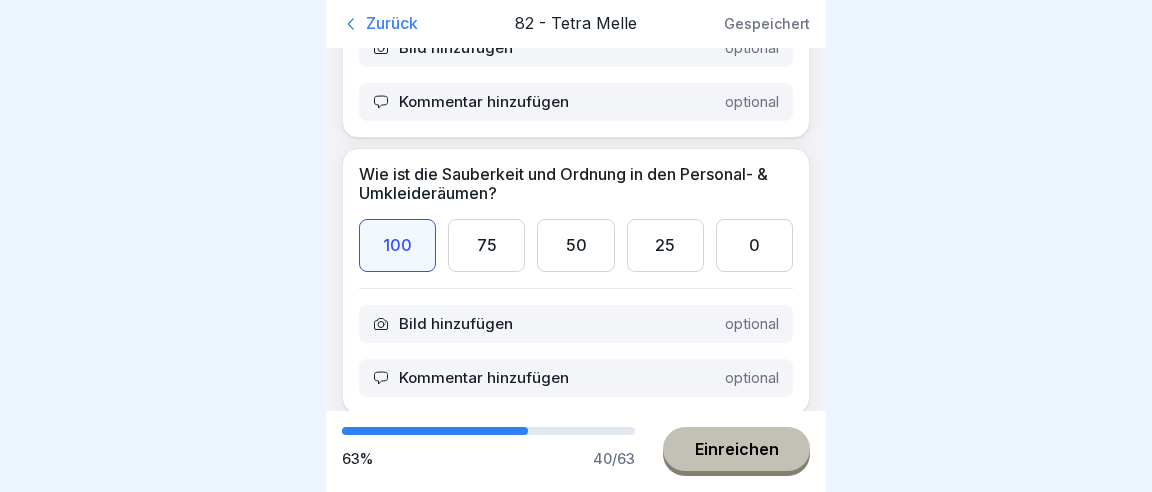 click on "100" at bounding box center [397, 2181] 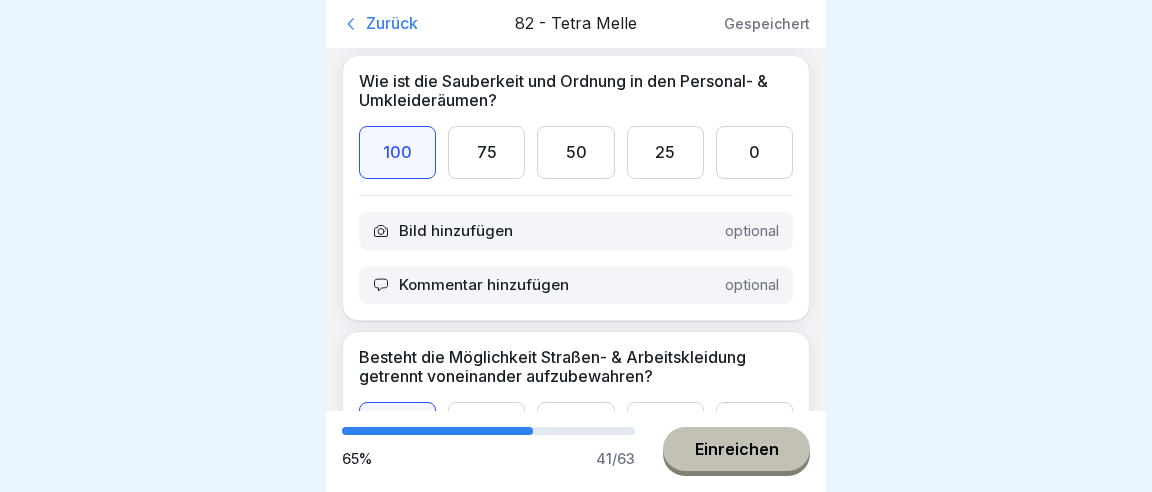 scroll, scrollTop: 8143, scrollLeft: 0, axis: vertical 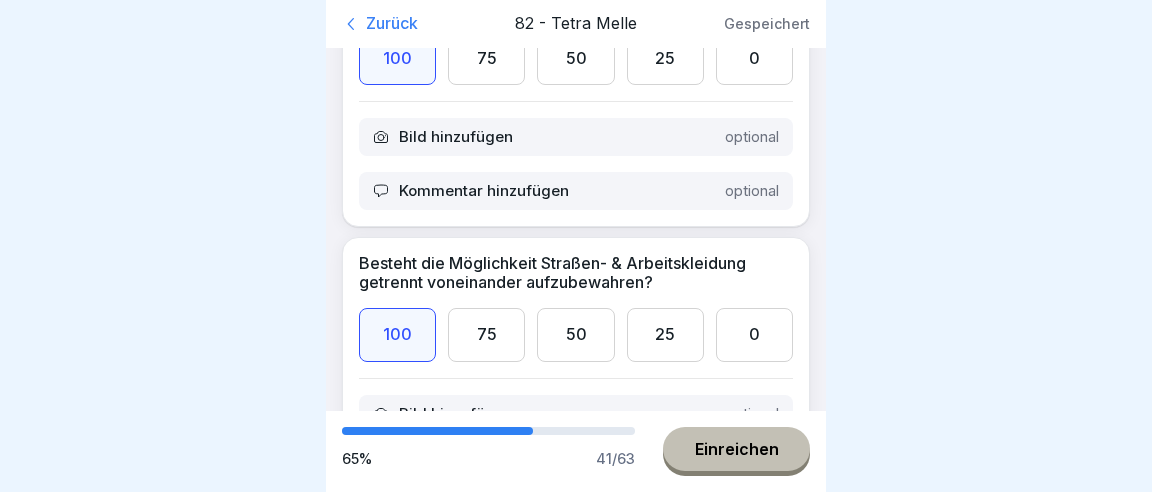click on "100" at bounding box center (397, 2270) 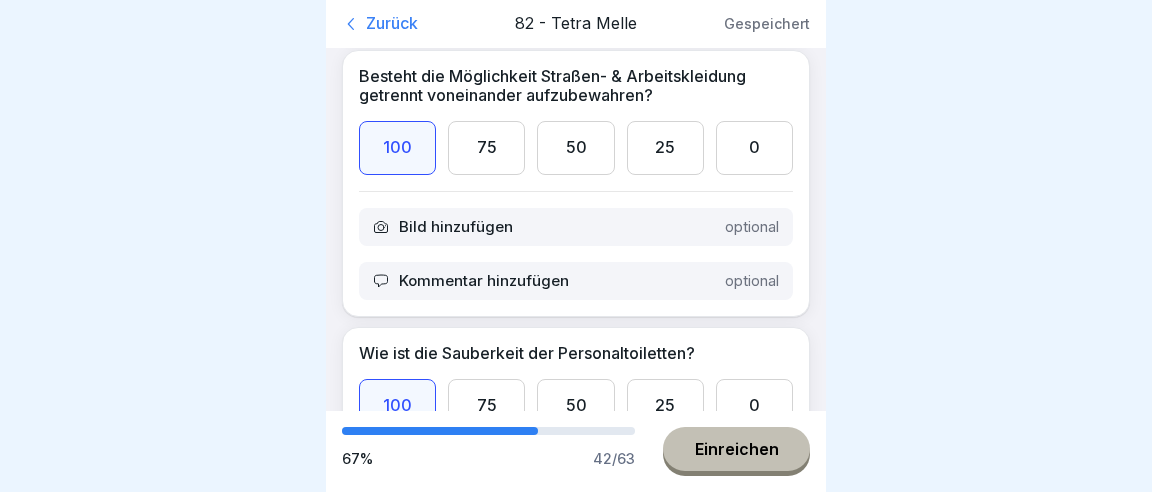 scroll, scrollTop: 8424, scrollLeft: 0, axis: vertical 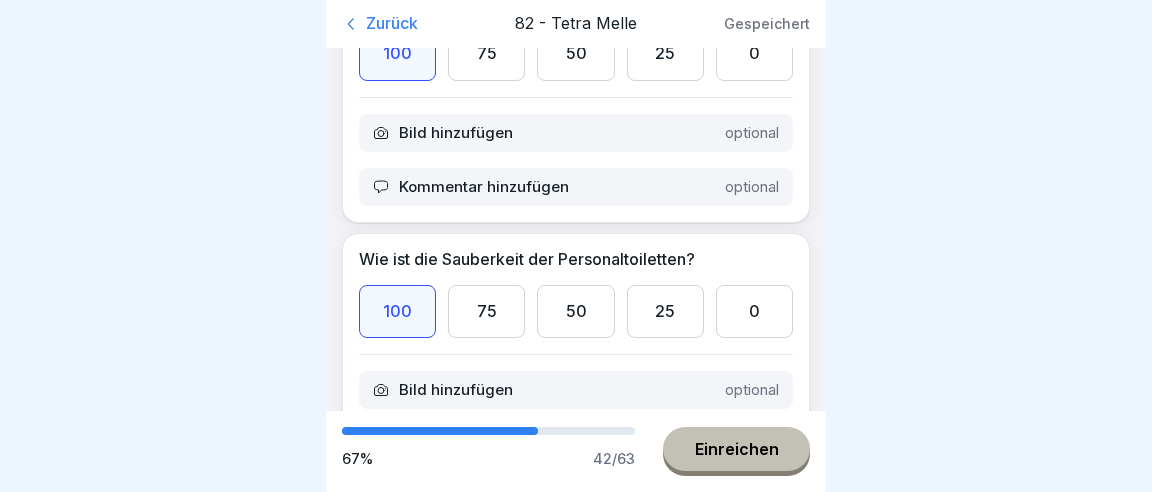 click on "100" at bounding box center [397, 2247] 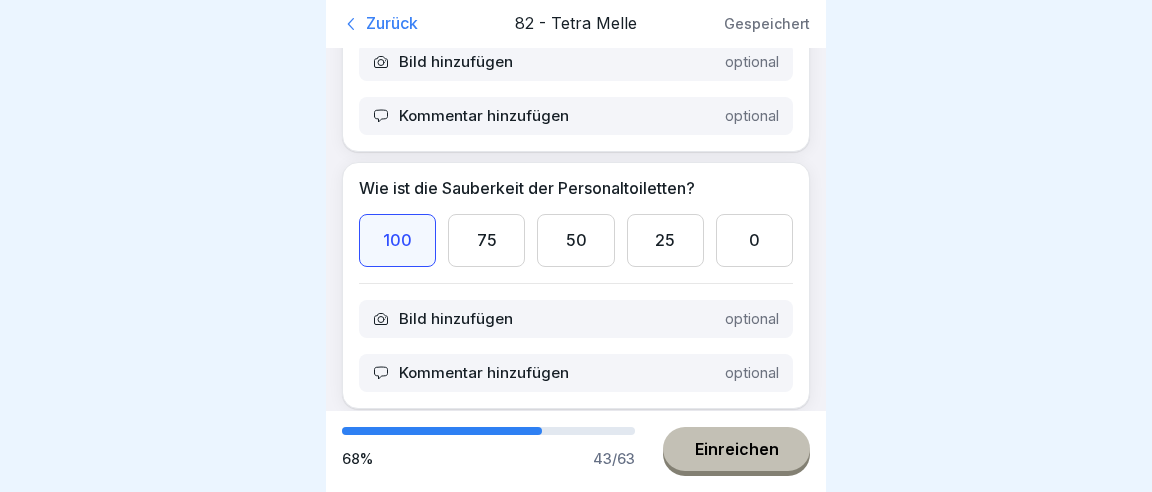 scroll, scrollTop: 8611, scrollLeft: 0, axis: vertical 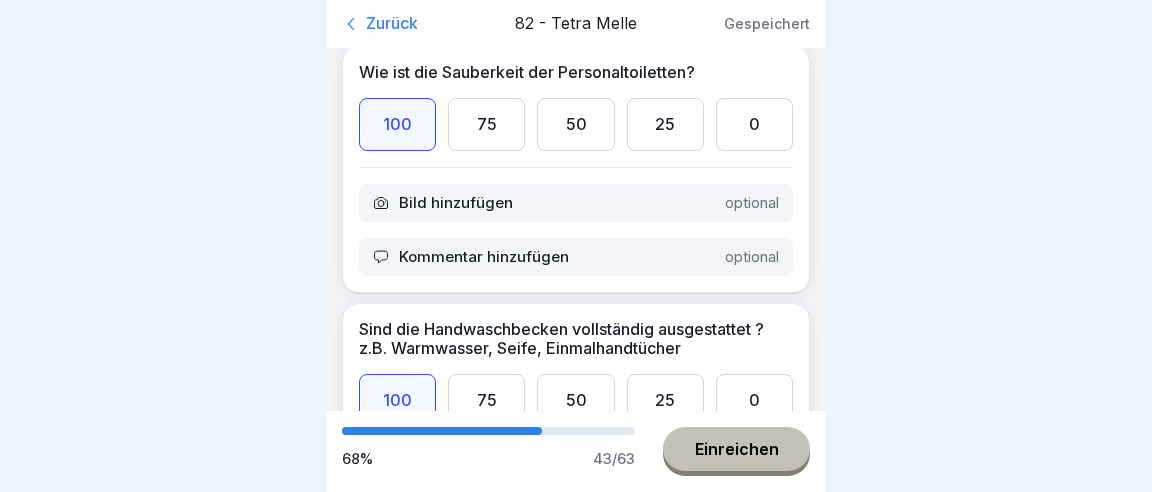 click on "100" at bounding box center [397, 2336] 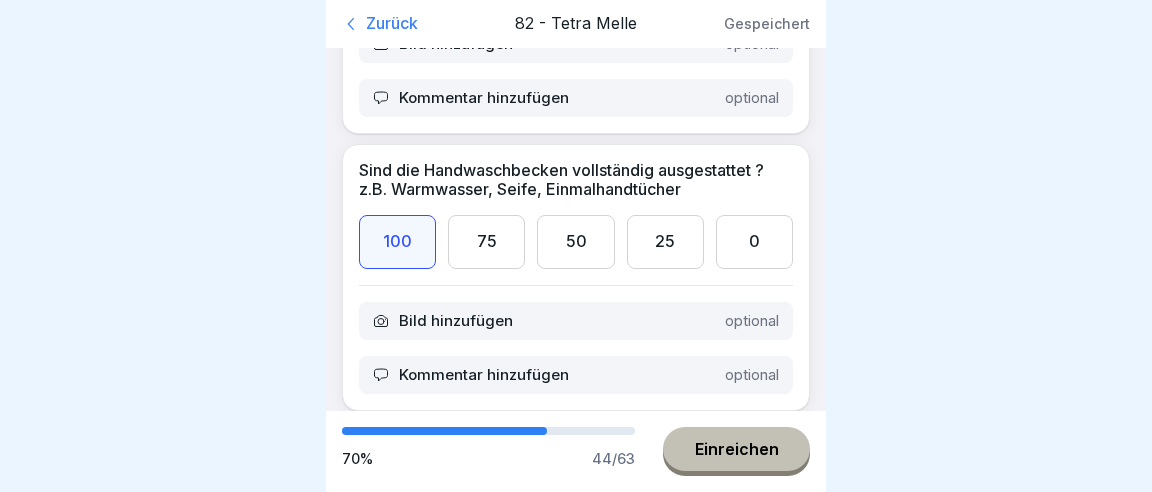 scroll, scrollTop: 8798, scrollLeft: 0, axis: vertical 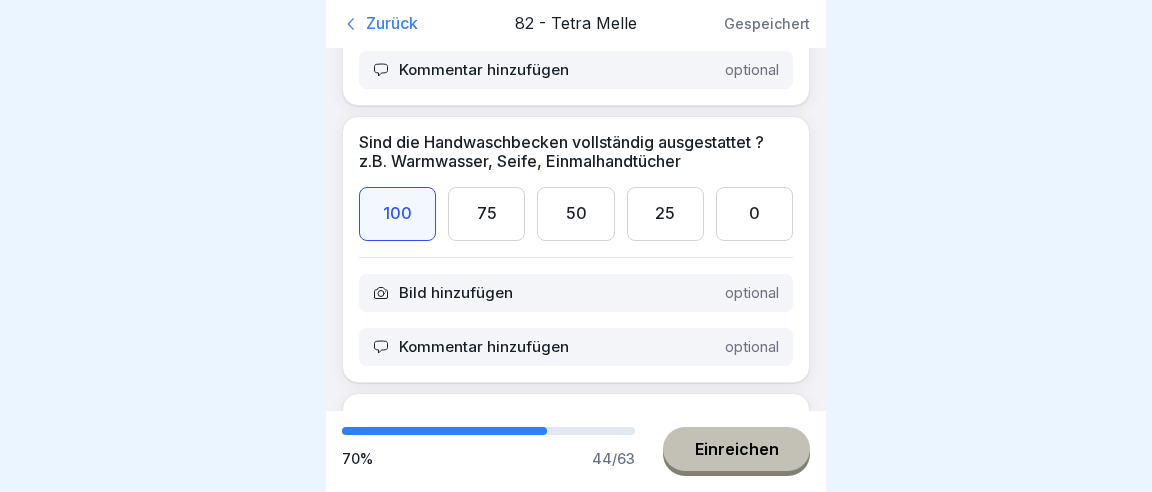 click on "100" at bounding box center [397, 2426] 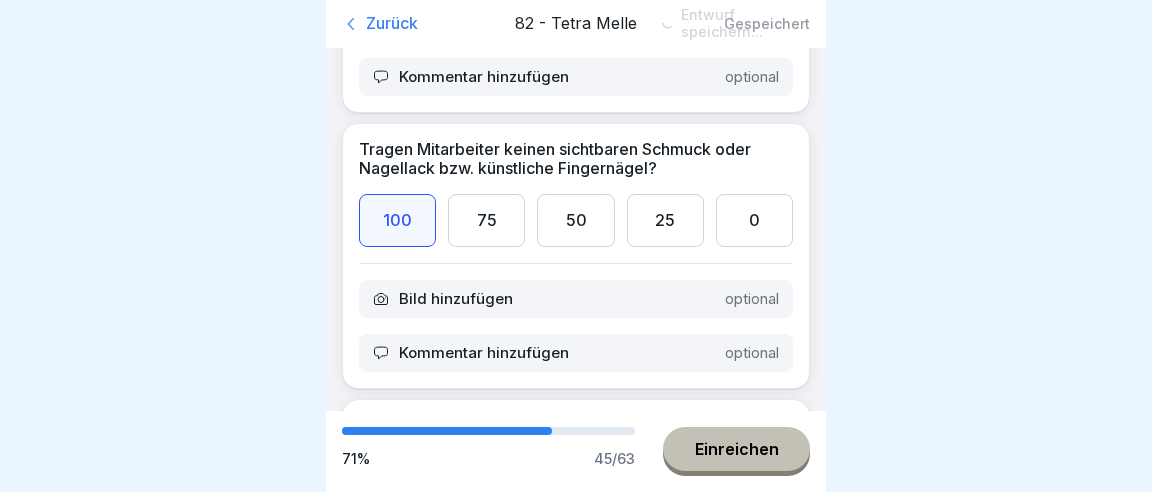 scroll, scrollTop: 9079, scrollLeft: 0, axis: vertical 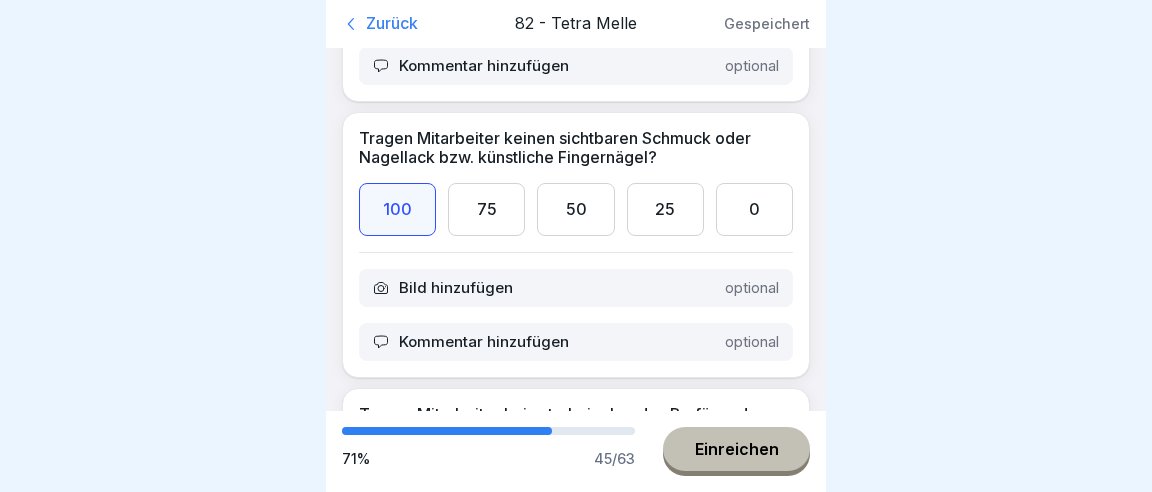 click on "100" at bounding box center [397, 2421] 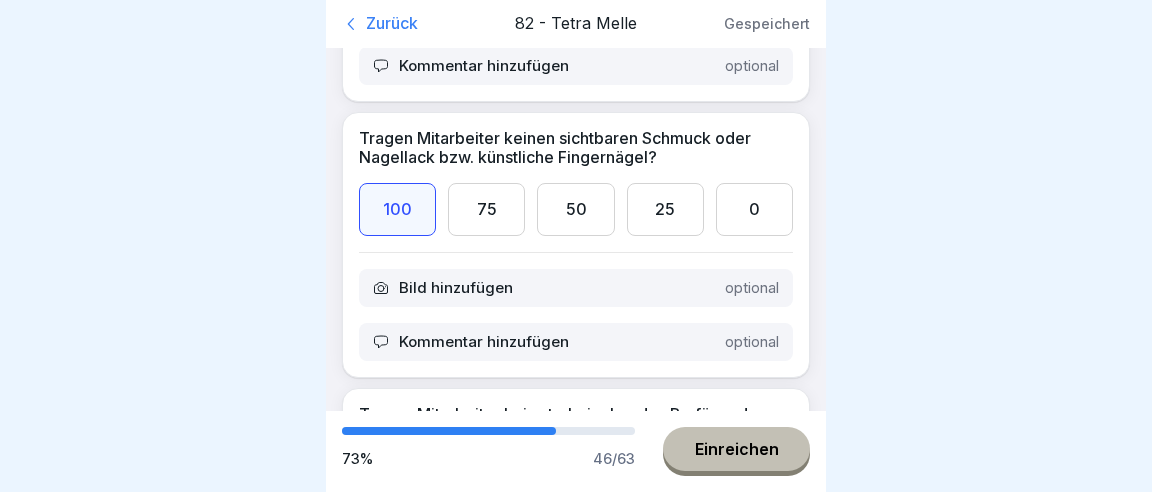 click on "75" at bounding box center (486, 2421) 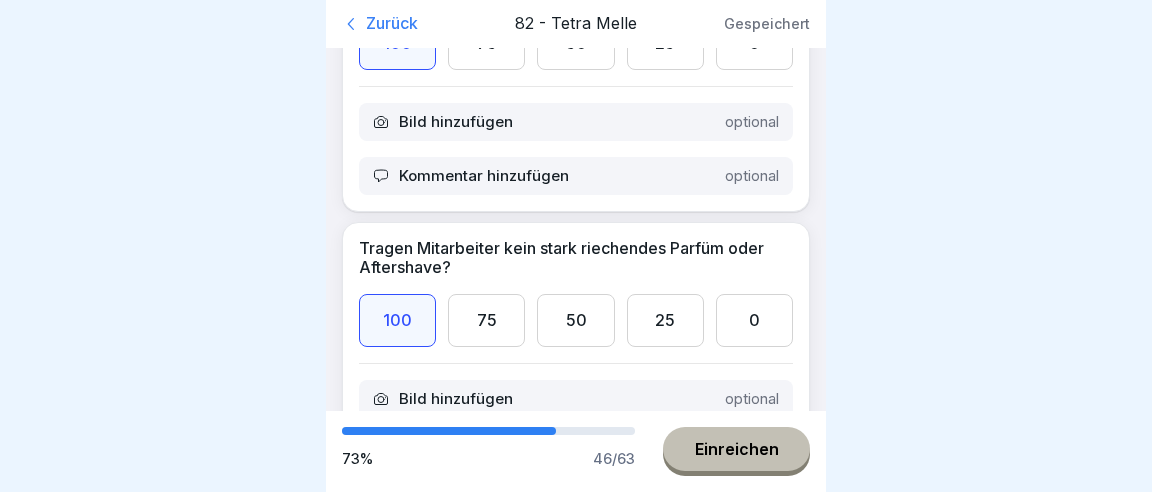 scroll, scrollTop: 9266, scrollLeft: 0, axis: vertical 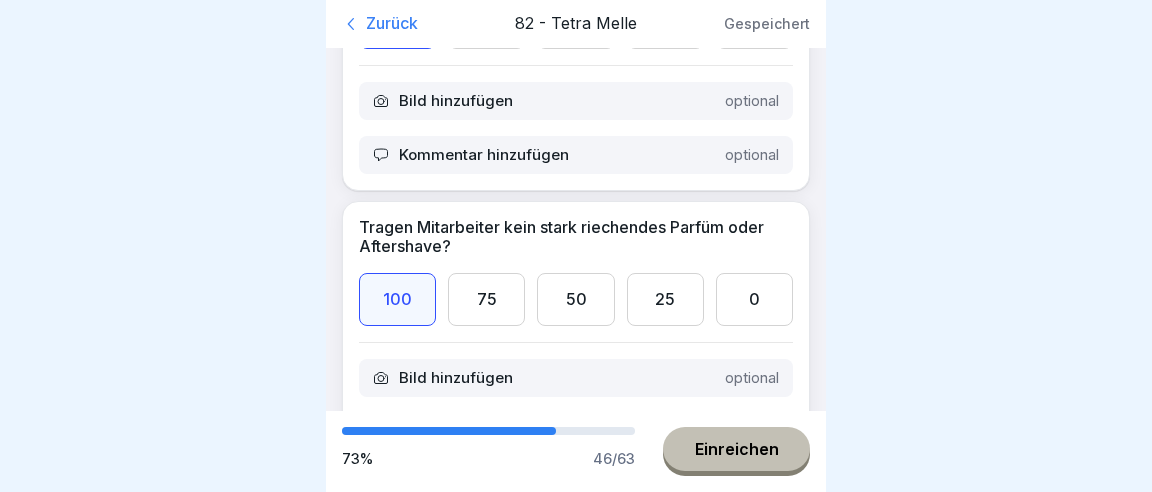 click on "100" at bounding box center [397, 2511] 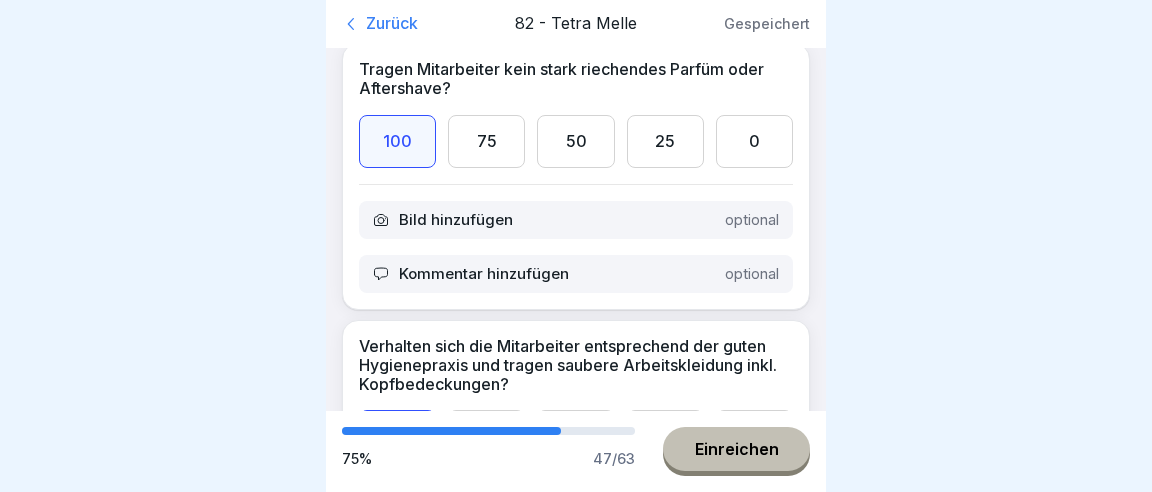 scroll, scrollTop: 9453, scrollLeft: 0, axis: vertical 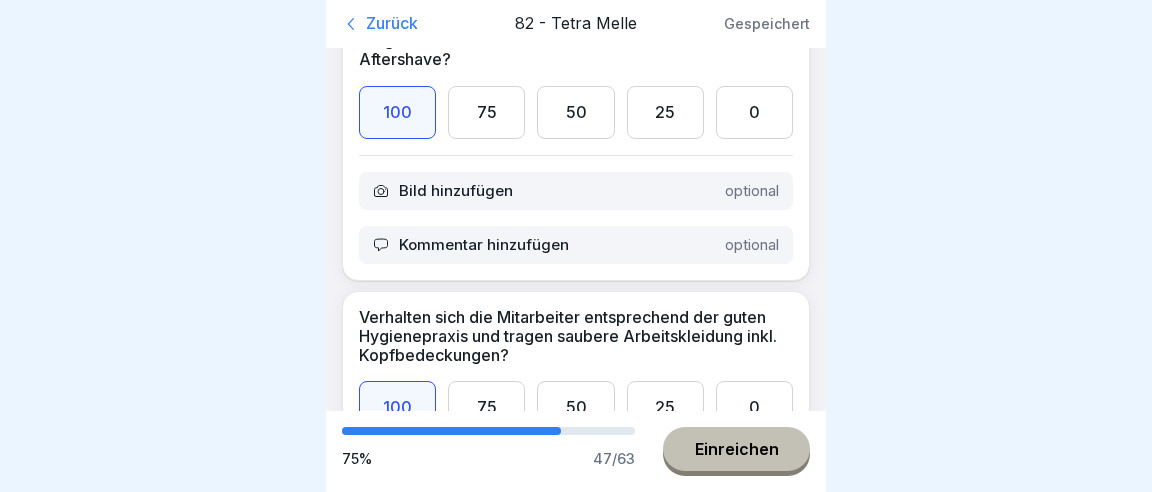 click on "100" at bounding box center (397, 2601) 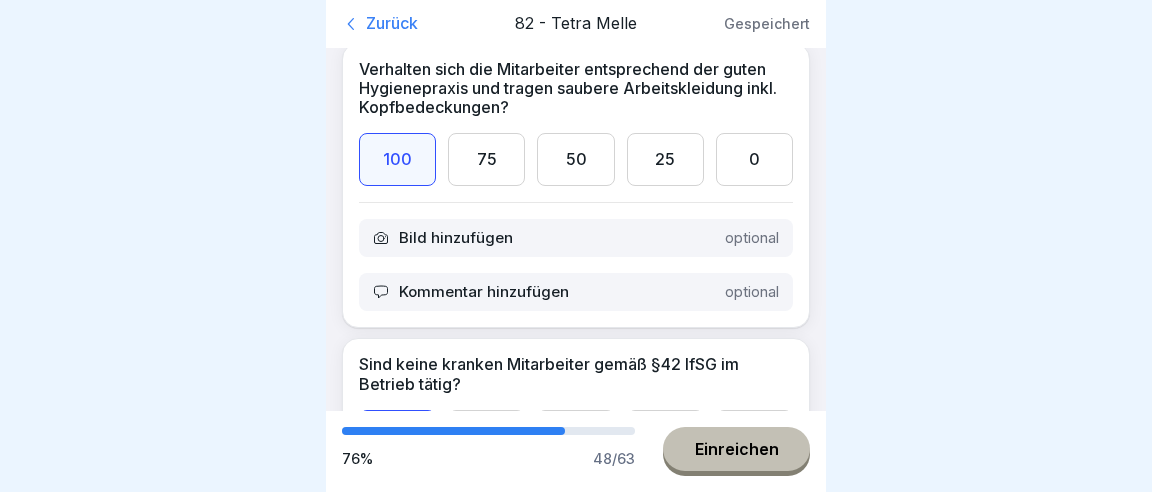 scroll, scrollTop: 9734, scrollLeft: 0, axis: vertical 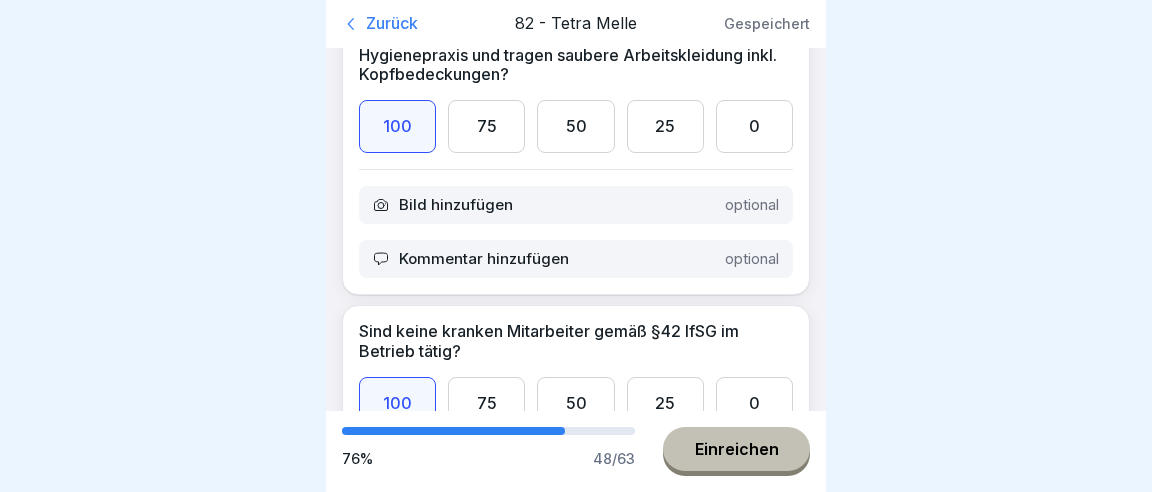 click on "0" at bounding box center [687, 2641] 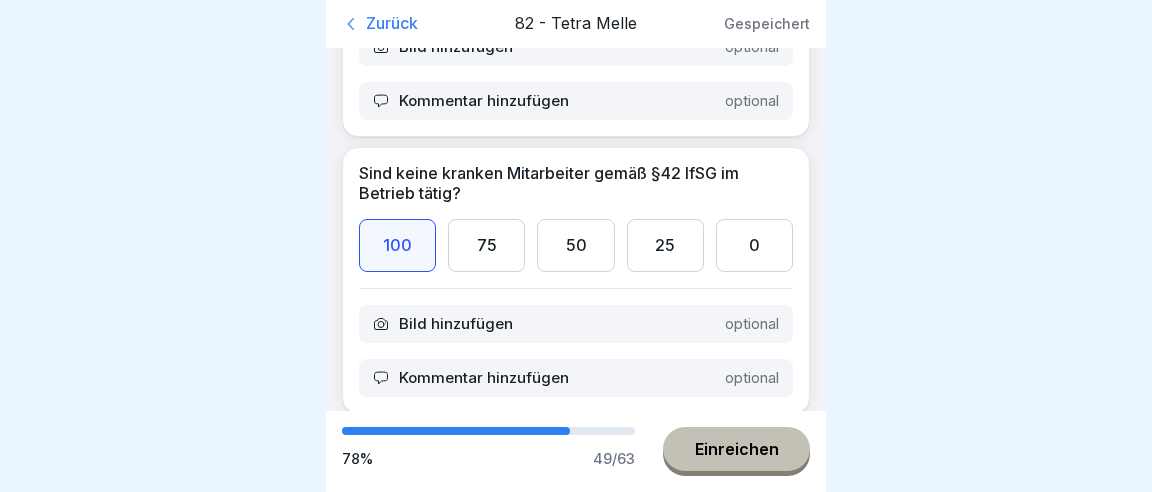 scroll, scrollTop: 9921, scrollLeft: 0, axis: vertical 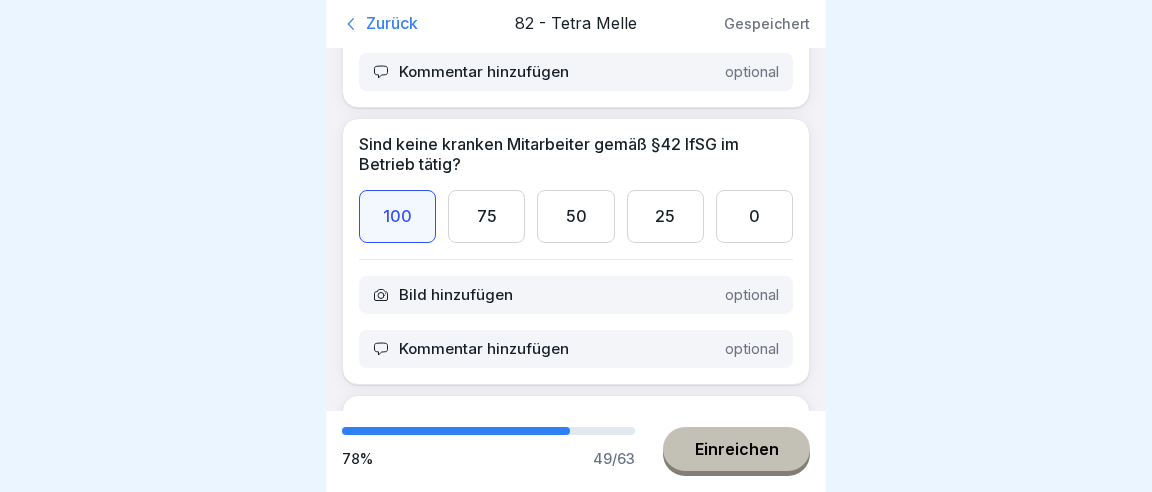 click on "100" at bounding box center (464, 2730) 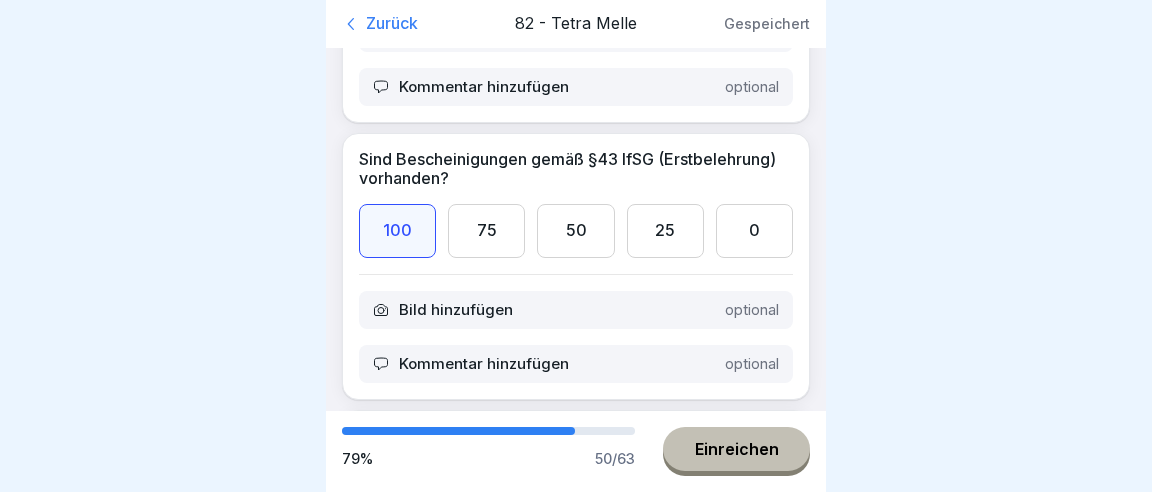 scroll, scrollTop: 10202, scrollLeft: 0, axis: vertical 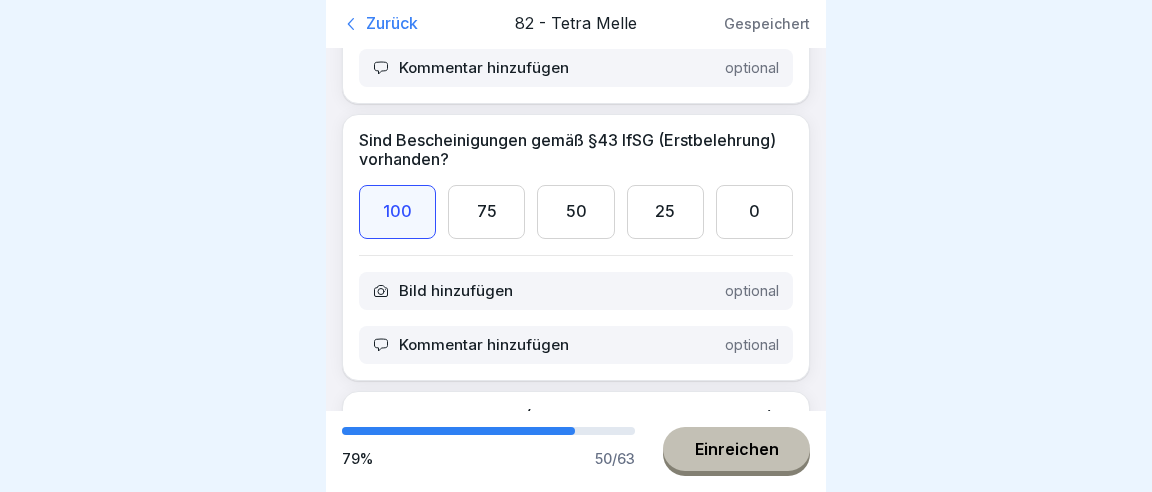 click on "100" at bounding box center (397, 2726) 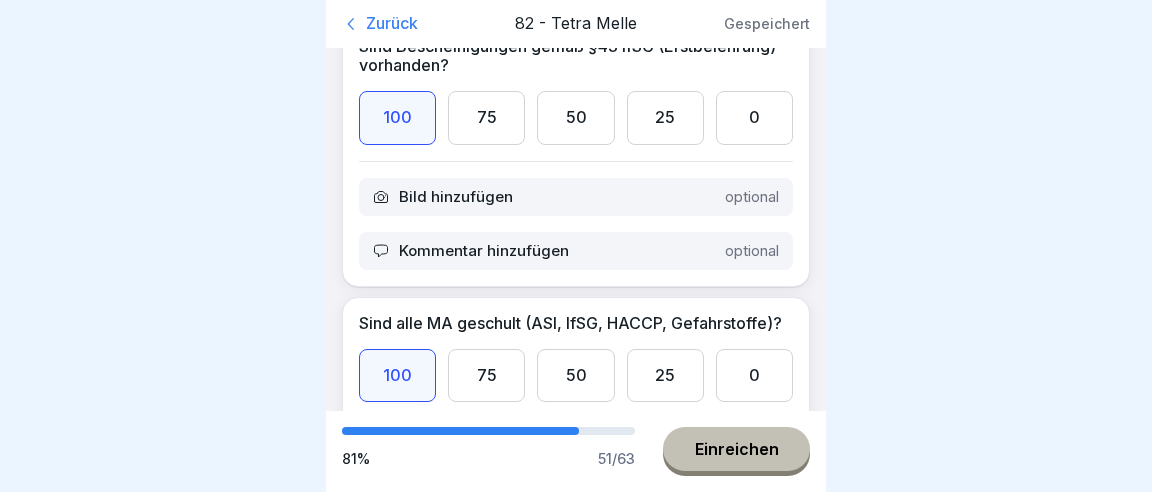 scroll, scrollTop: 10389, scrollLeft: 0, axis: vertical 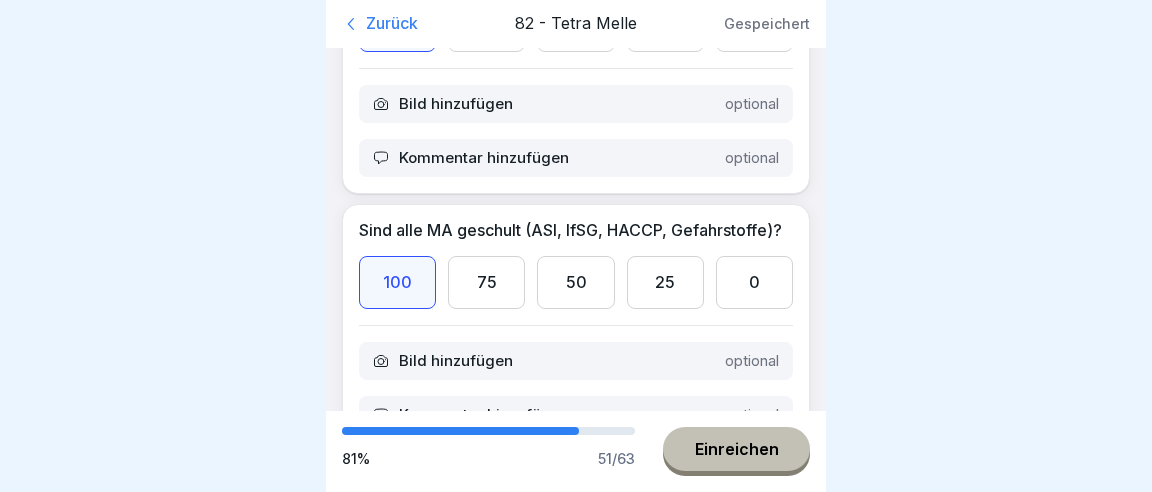 click on "100" at bounding box center [397, 2815] 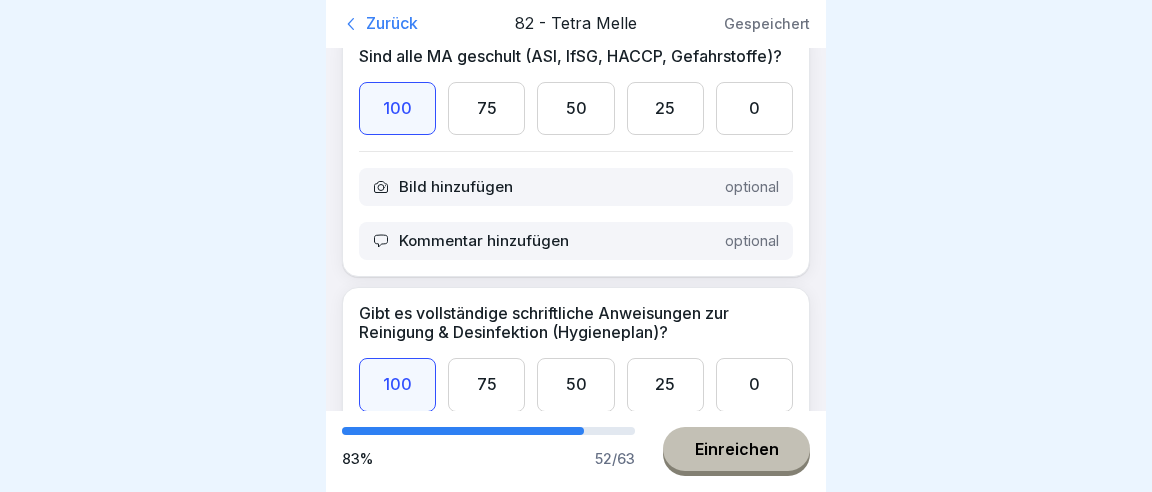scroll, scrollTop: 10576, scrollLeft: 0, axis: vertical 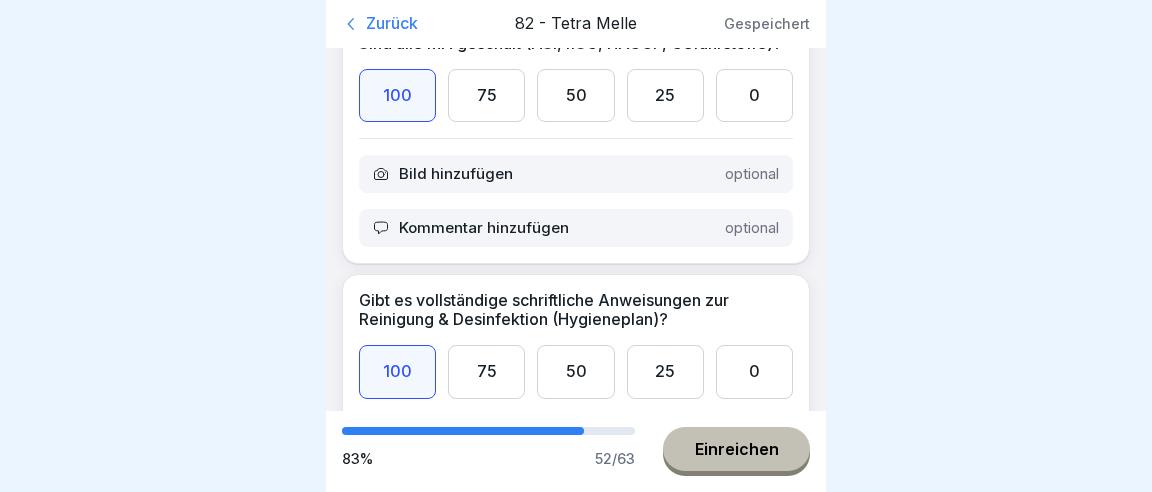 click on "50" at bounding box center (575, 2886) 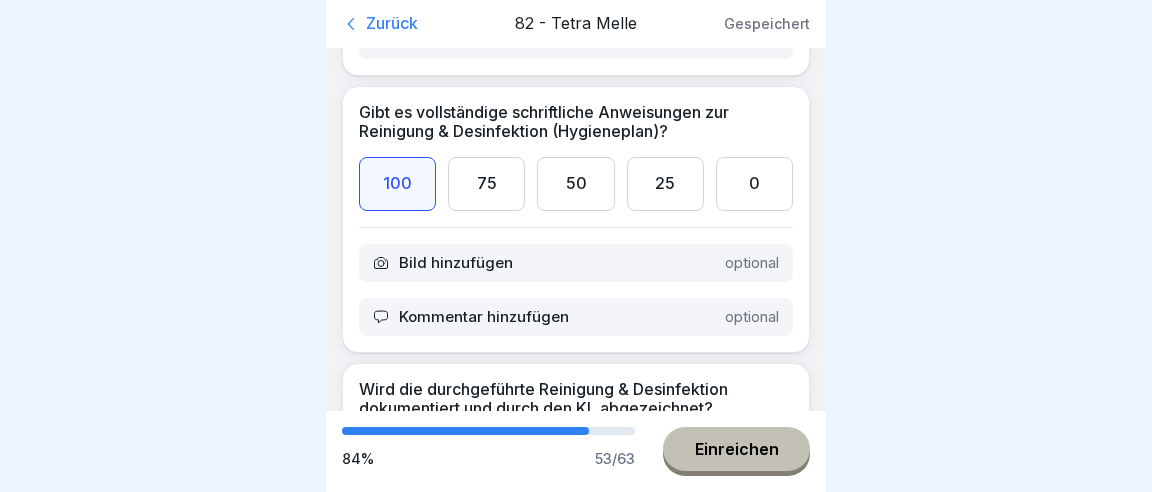 scroll, scrollTop: 10857, scrollLeft: 0, axis: vertical 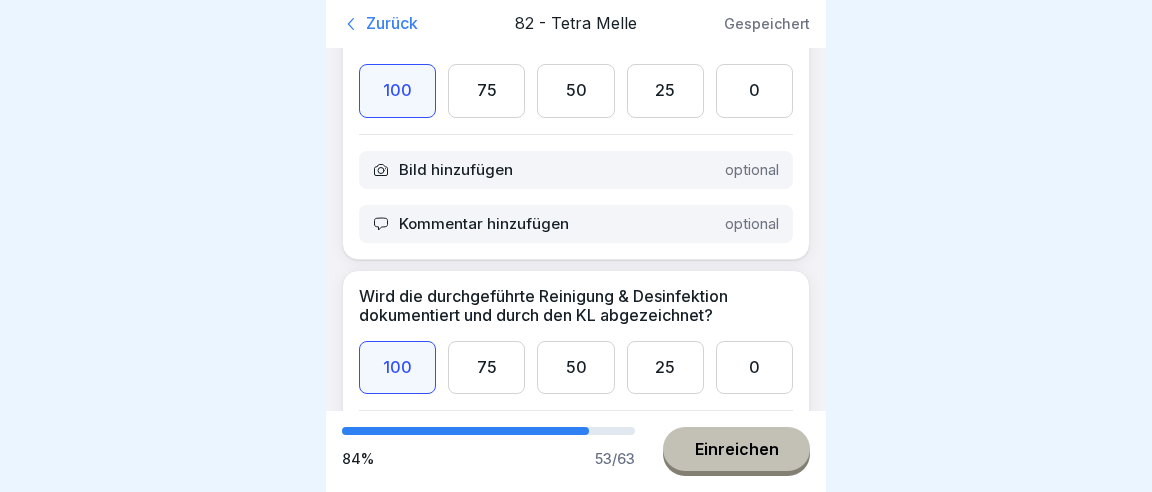 click on "100" at bounding box center (397, 2881) 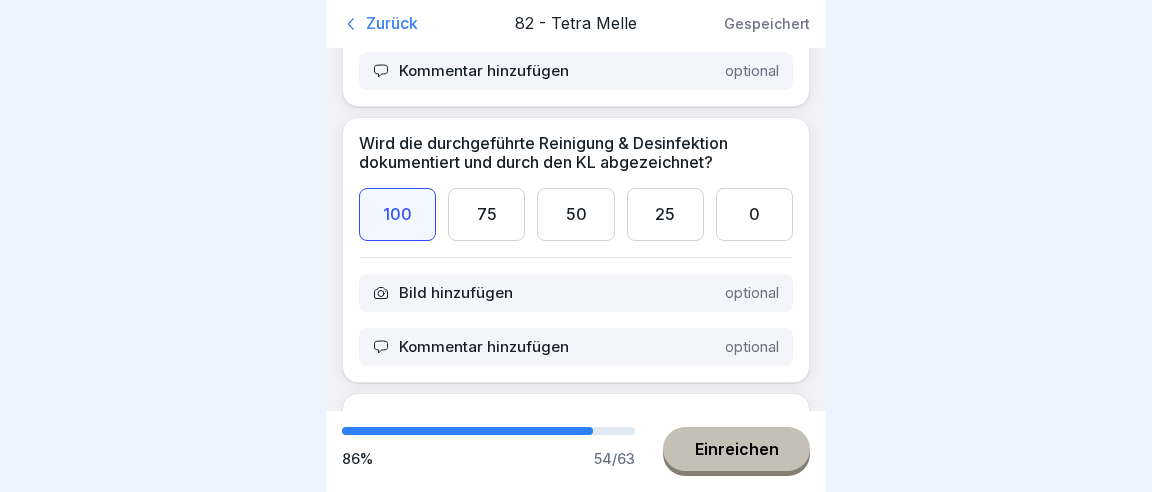 scroll, scrollTop: 11044, scrollLeft: 0, axis: vertical 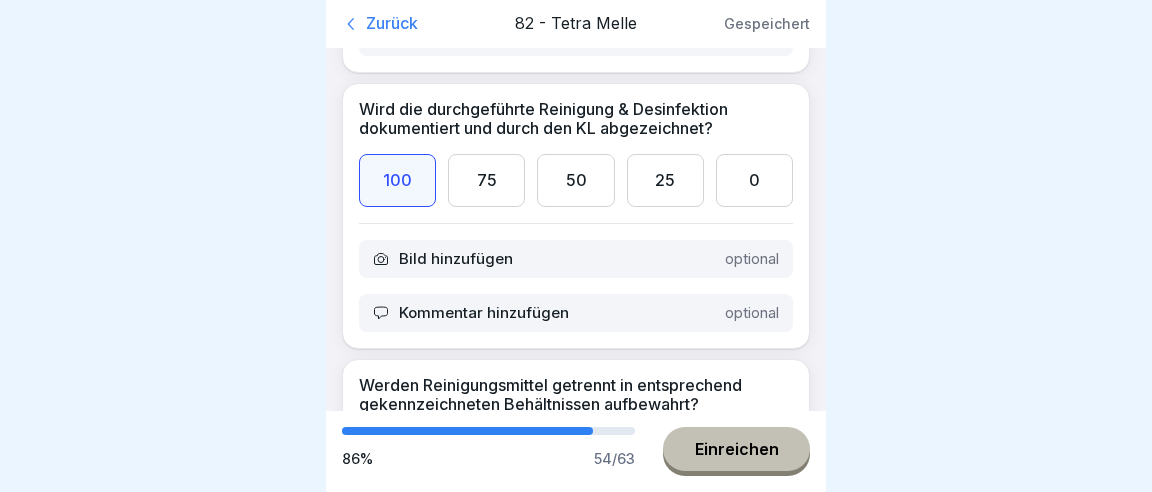 click on "100" at bounding box center (397, 2971) 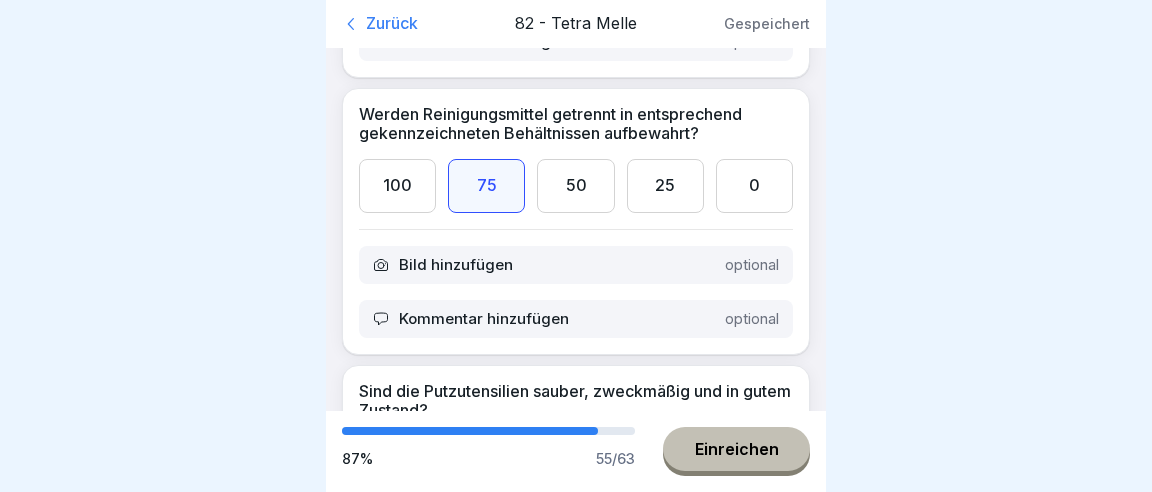 scroll, scrollTop: 11325, scrollLeft: 0, axis: vertical 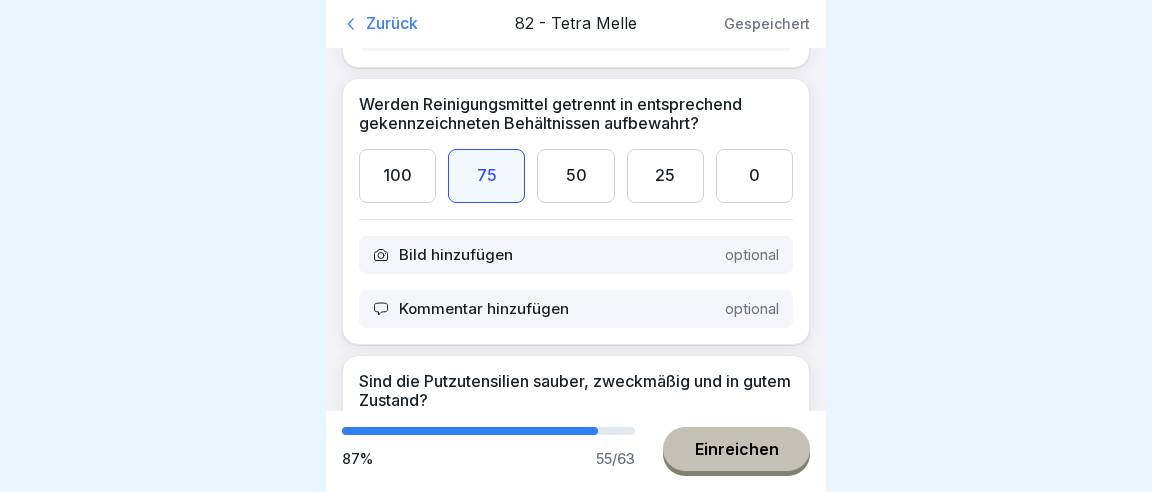 click on "100" at bounding box center (397, 2966) 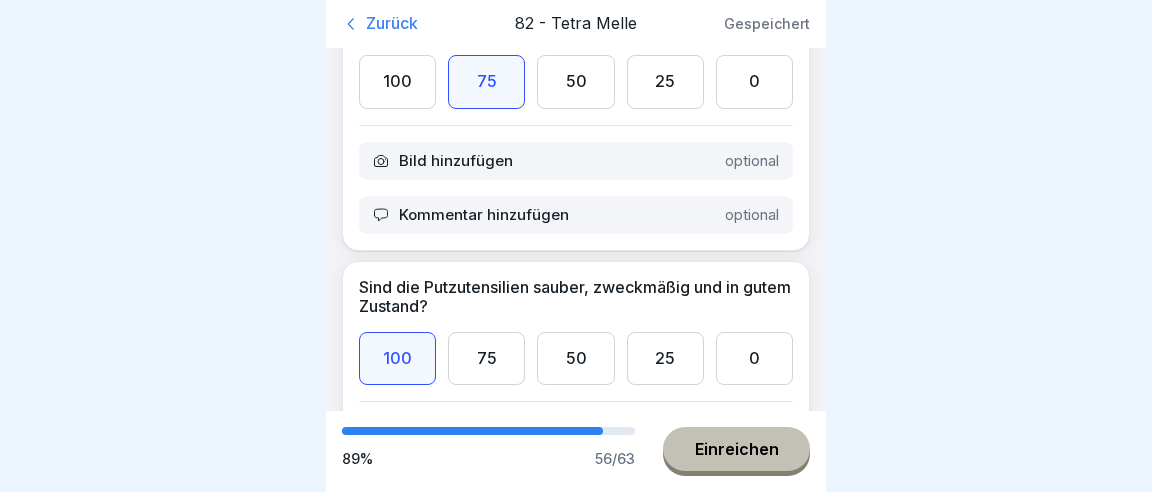 scroll, scrollTop: 11512, scrollLeft: 0, axis: vertical 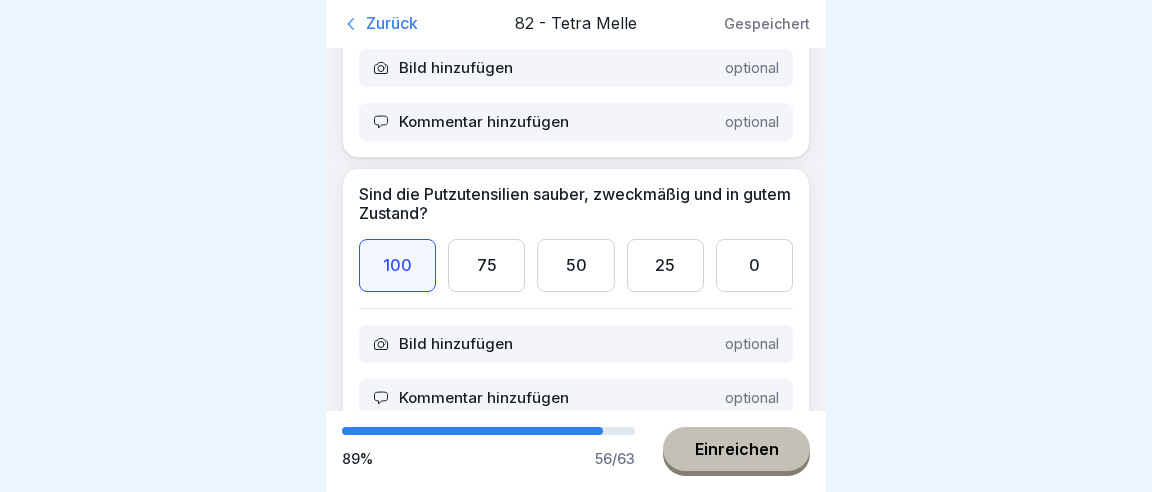 click on "100" at bounding box center [397, 3056] 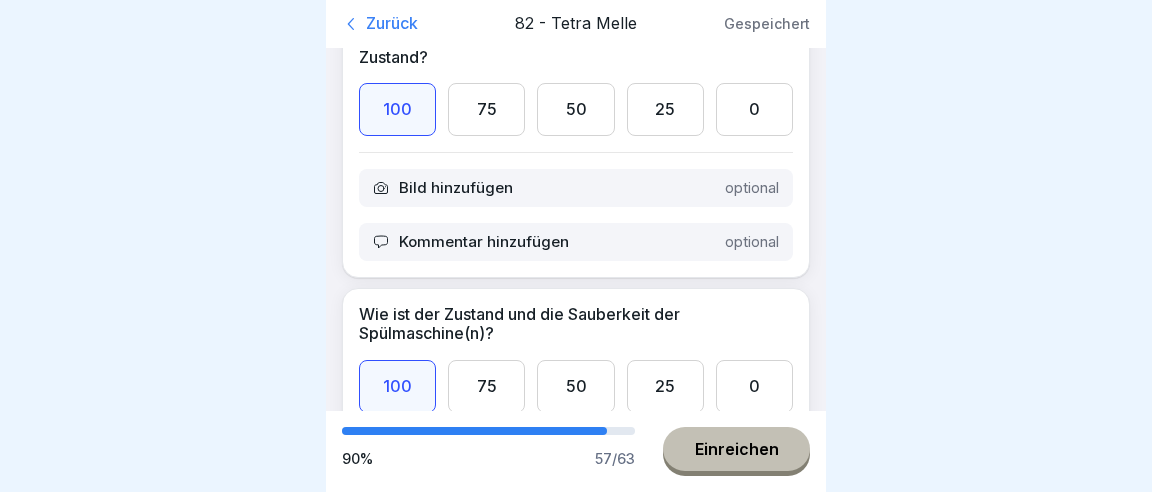 scroll, scrollTop: 11700, scrollLeft: 0, axis: vertical 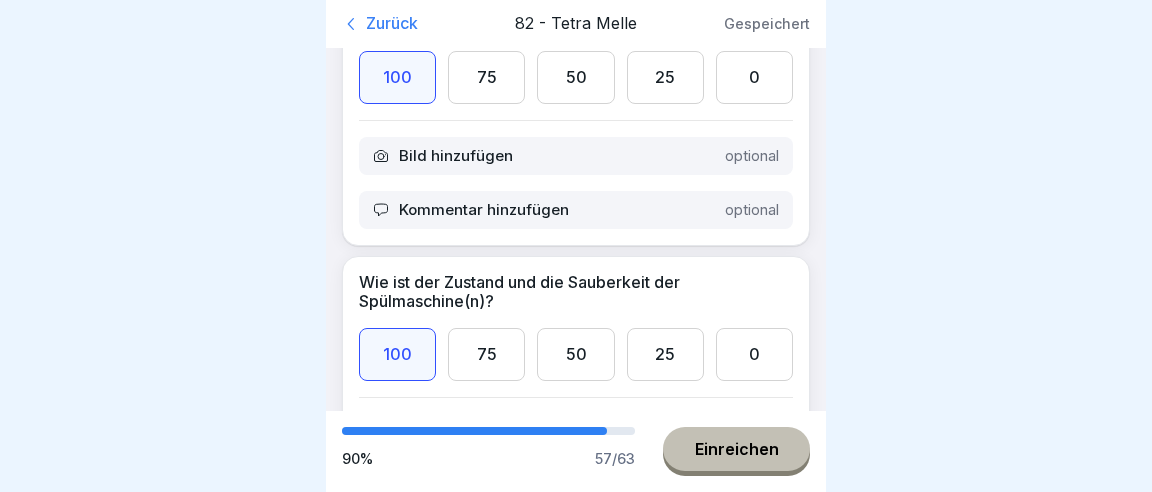 click on "100" at bounding box center [397, 3144] 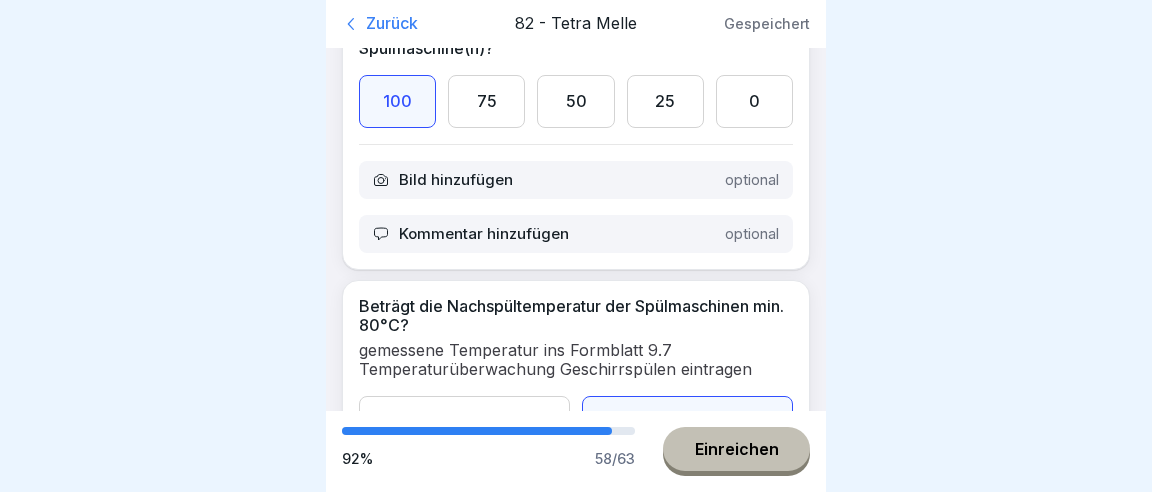 scroll, scrollTop: 11980, scrollLeft: 0, axis: vertical 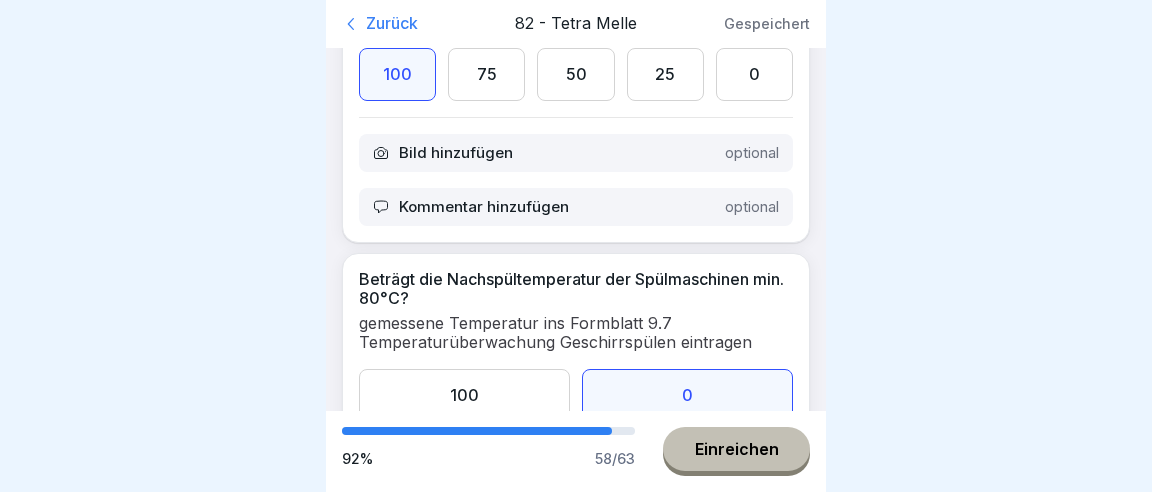 drag, startPoint x: 379, startPoint y: 260, endPoint x: 410, endPoint y: 251, distance: 32.280025 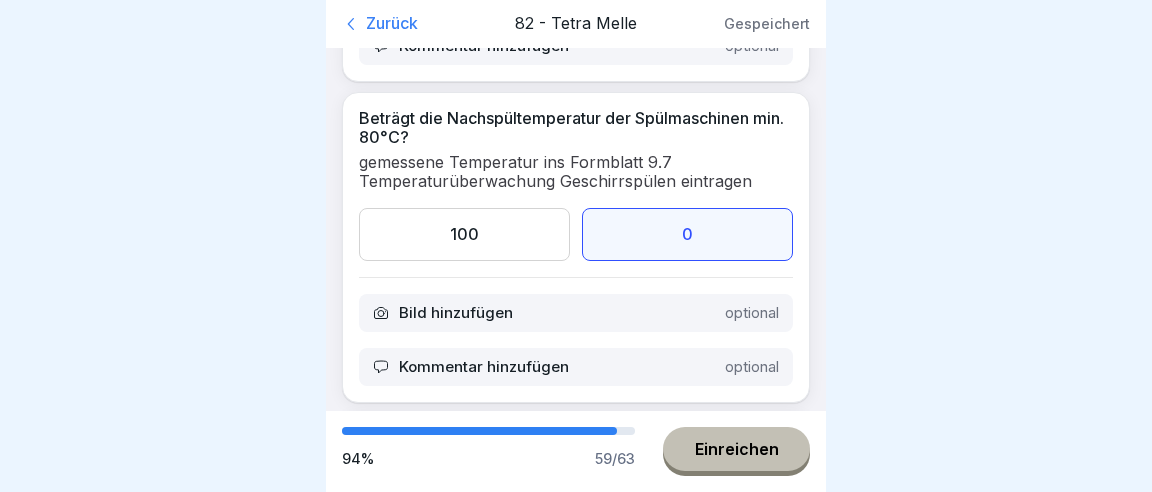 scroll, scrollTop: 12168, scrollLeft: 0, axis: vertical 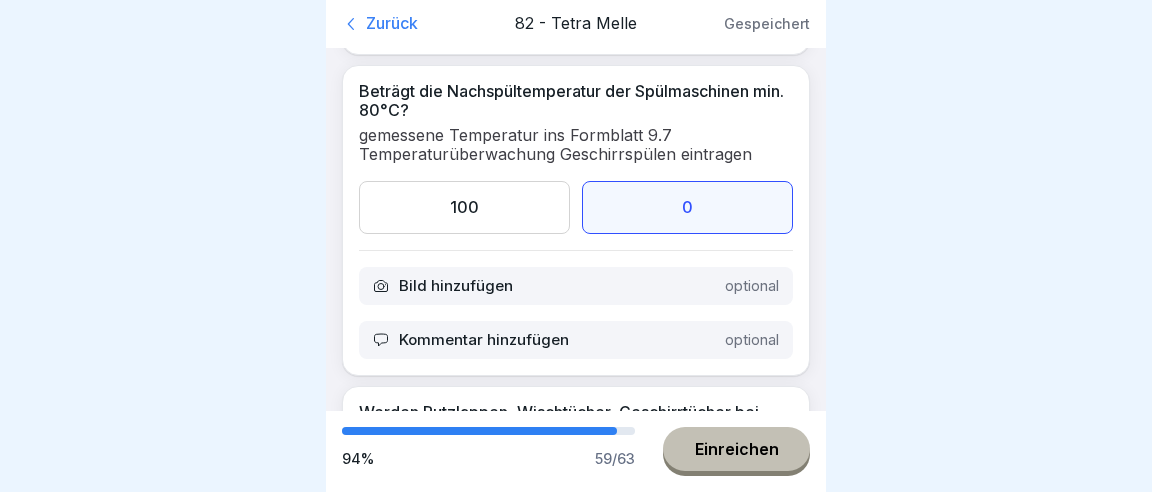 click on "100" at bounding box center (397, 3230) 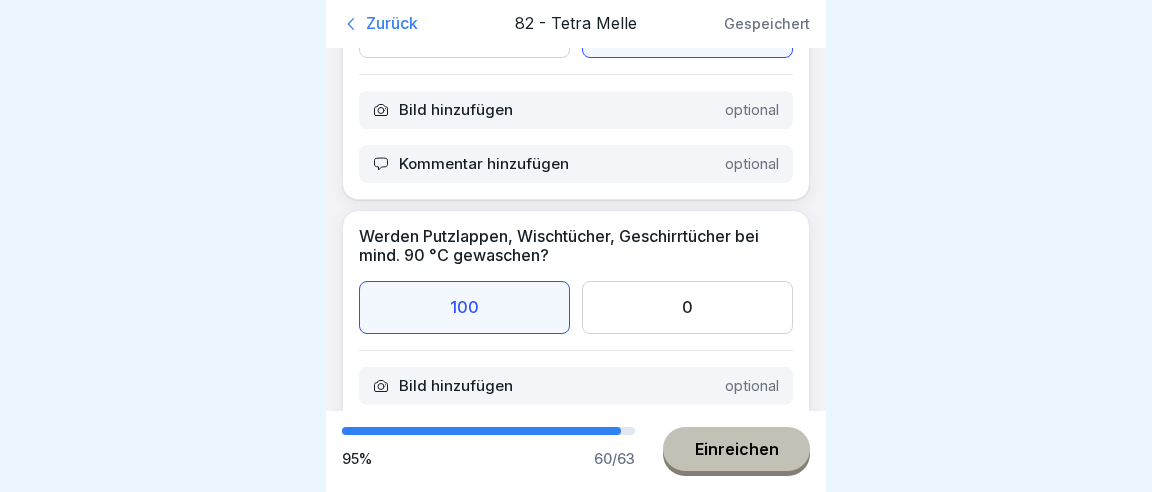 scroll, scrollTop: 12448, scrollLeft: 0, axis: vertical 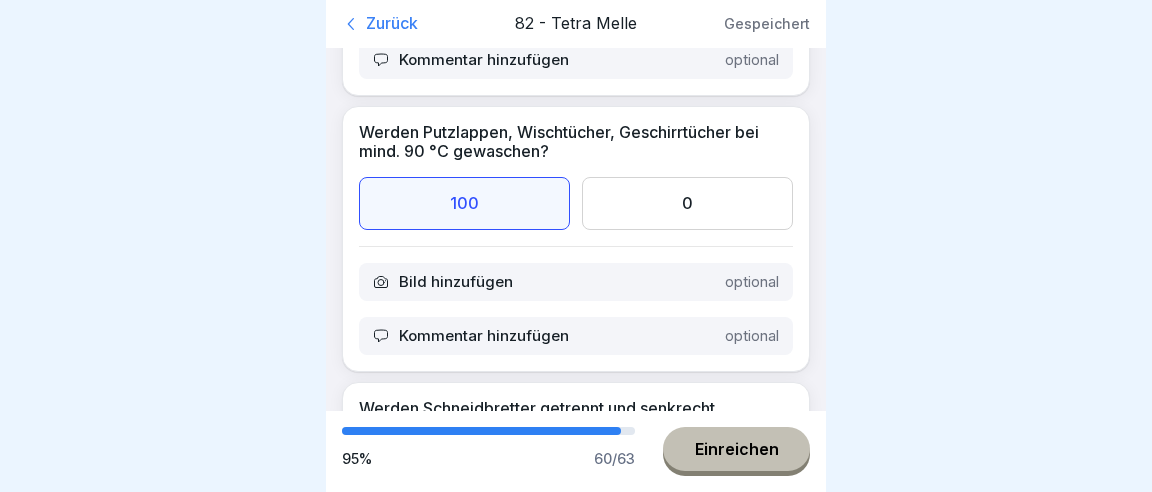 click on "100" at bounding box center (397, 3207) 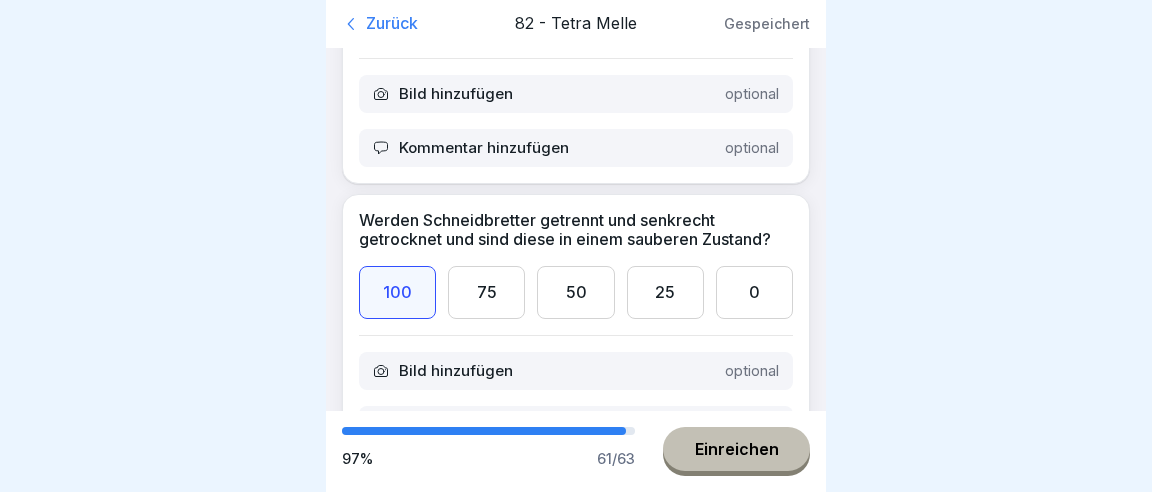 scroll, scrollTop: 12729, scrollLeft: 0, axis: vertical 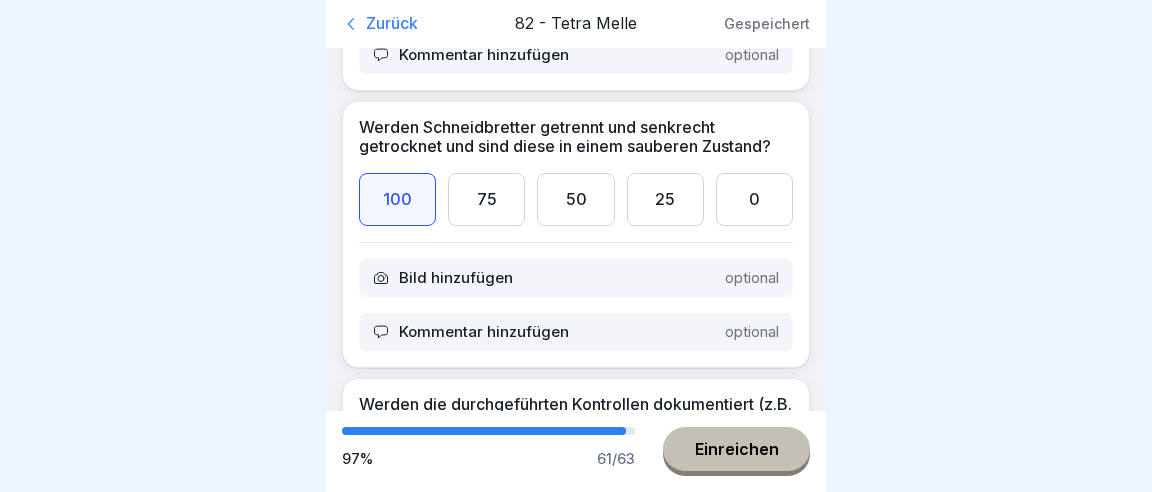 click on "🟢😀" at bounding box center [409, 3343] 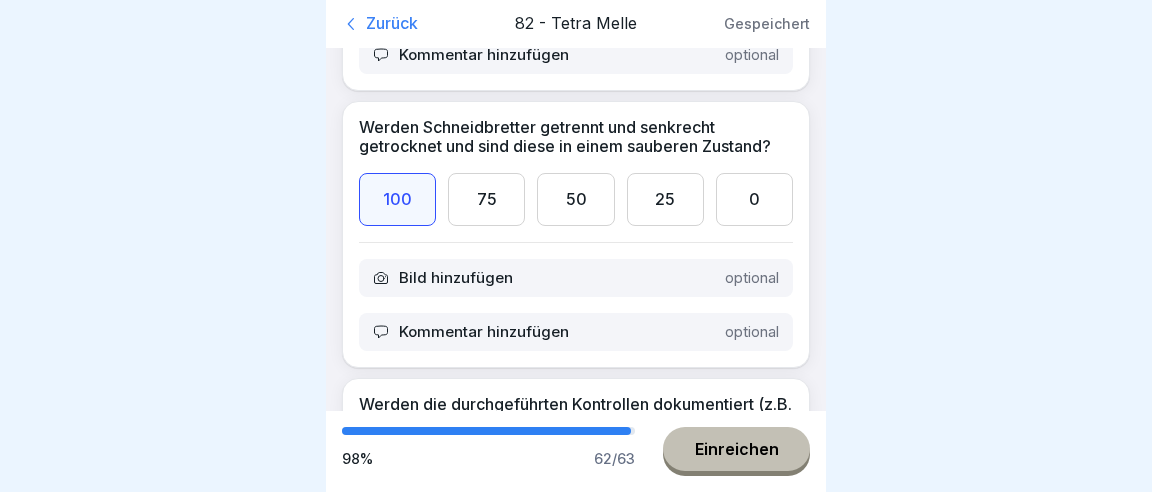 scroll, scrollTop: 12820, scrollLeft: 0, axis: vertical 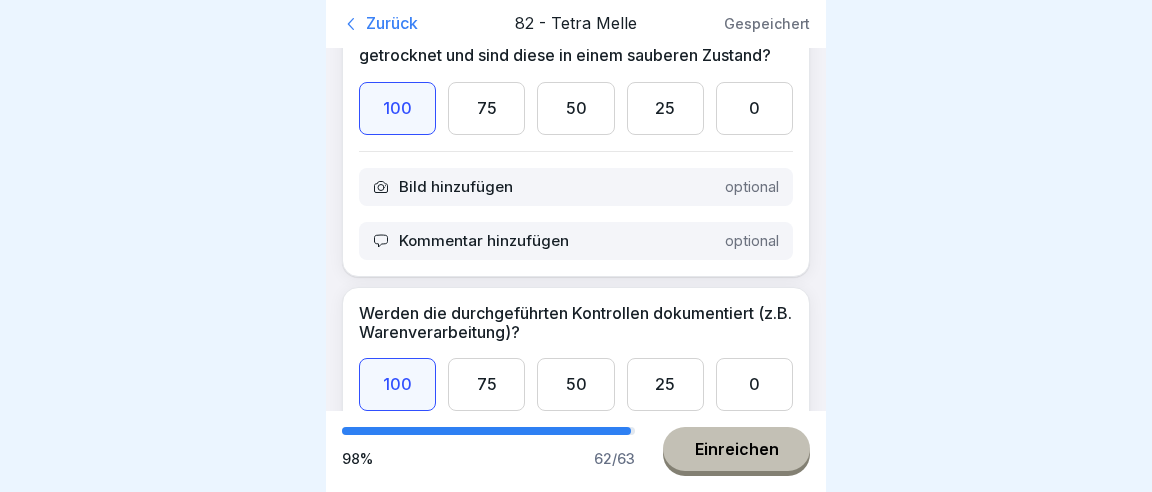click on "🟢😀" at bounding box center [409, 3544] 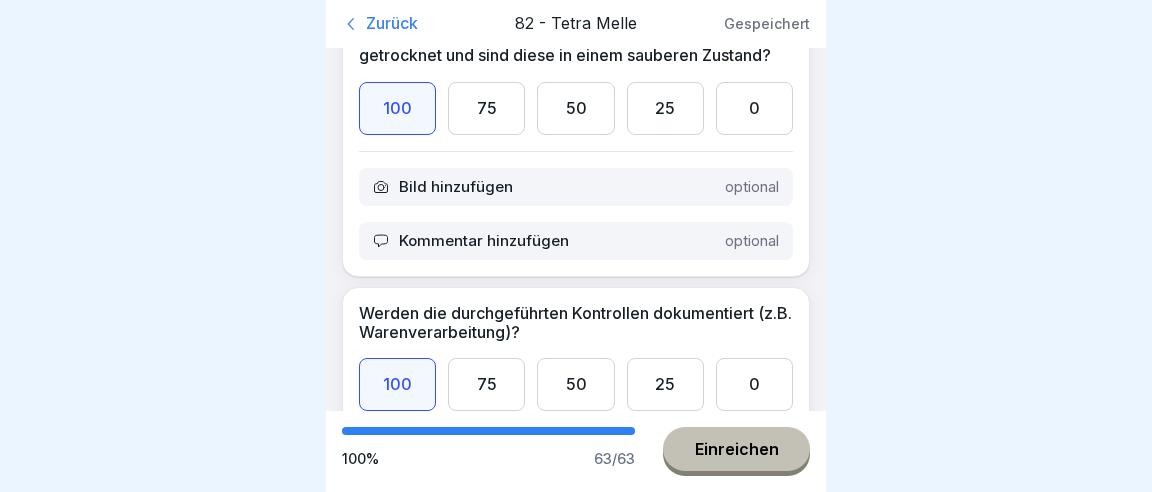 click on "Einreichen" at bounding box center (737, 449) 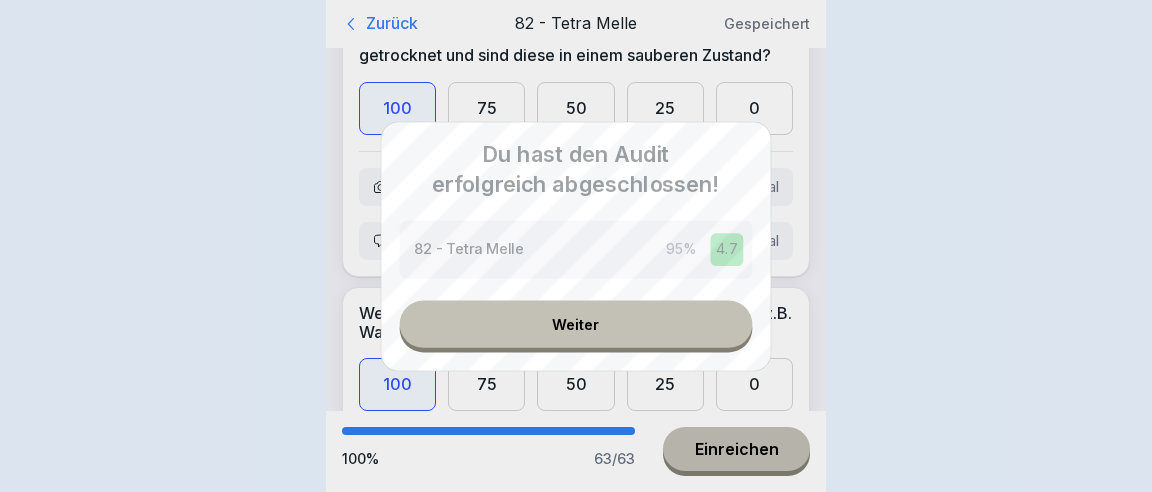 scroll, scrollTop: 12820, scrollLeft: 0, axis: vertical 